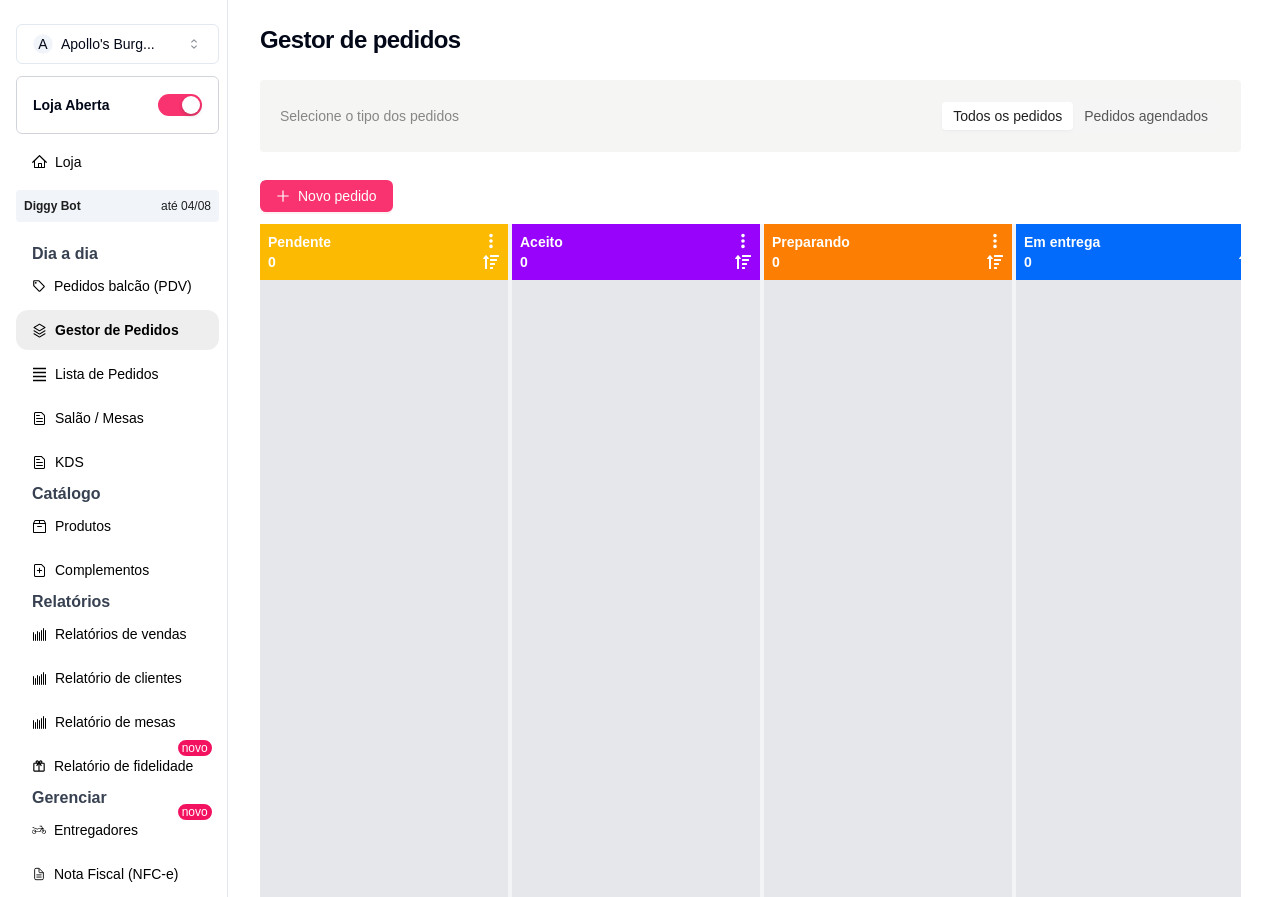 scroll, scrollTop: 0, scrollLeft: 0, axis: both 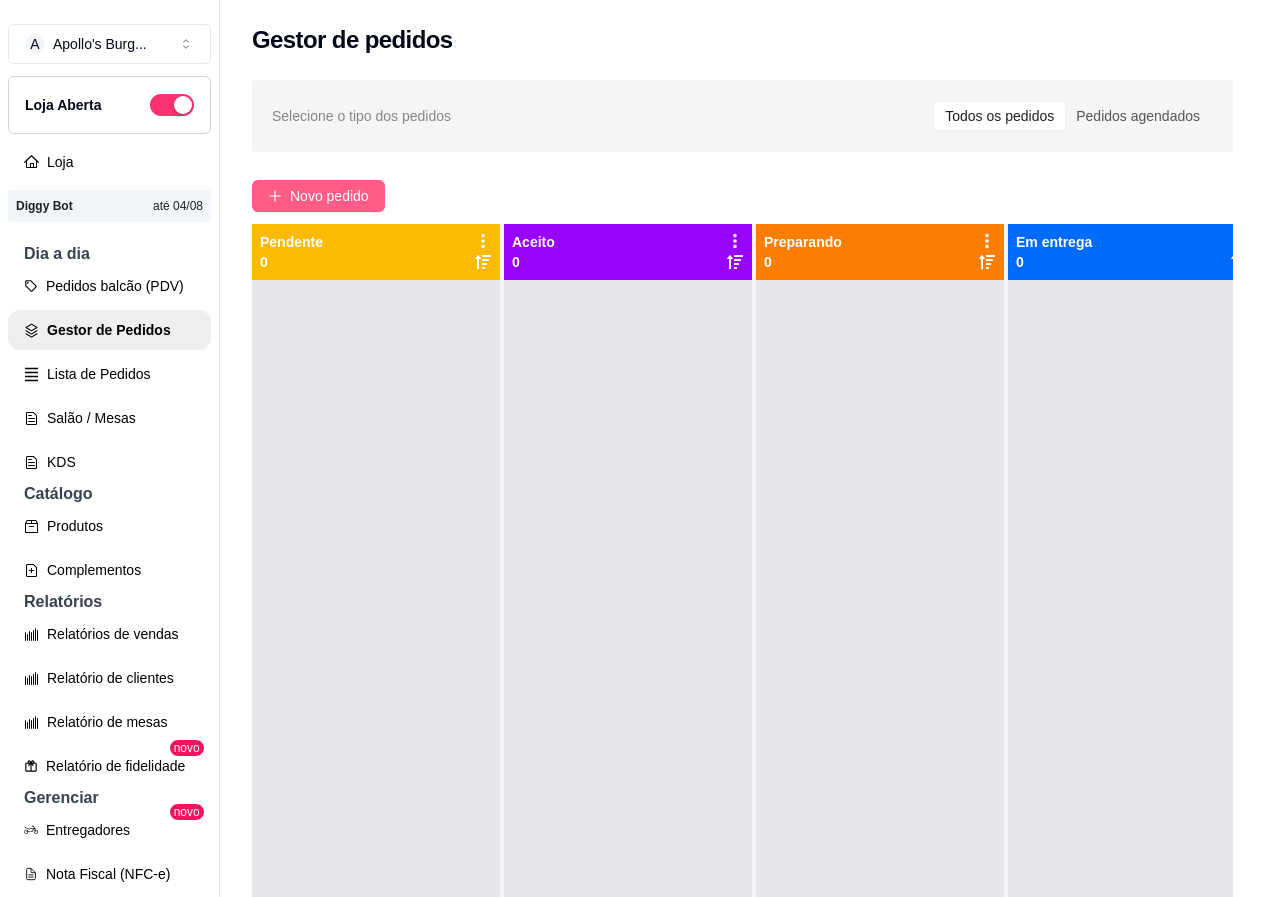click on "Novo pedido" at bounding box center [329, 196] 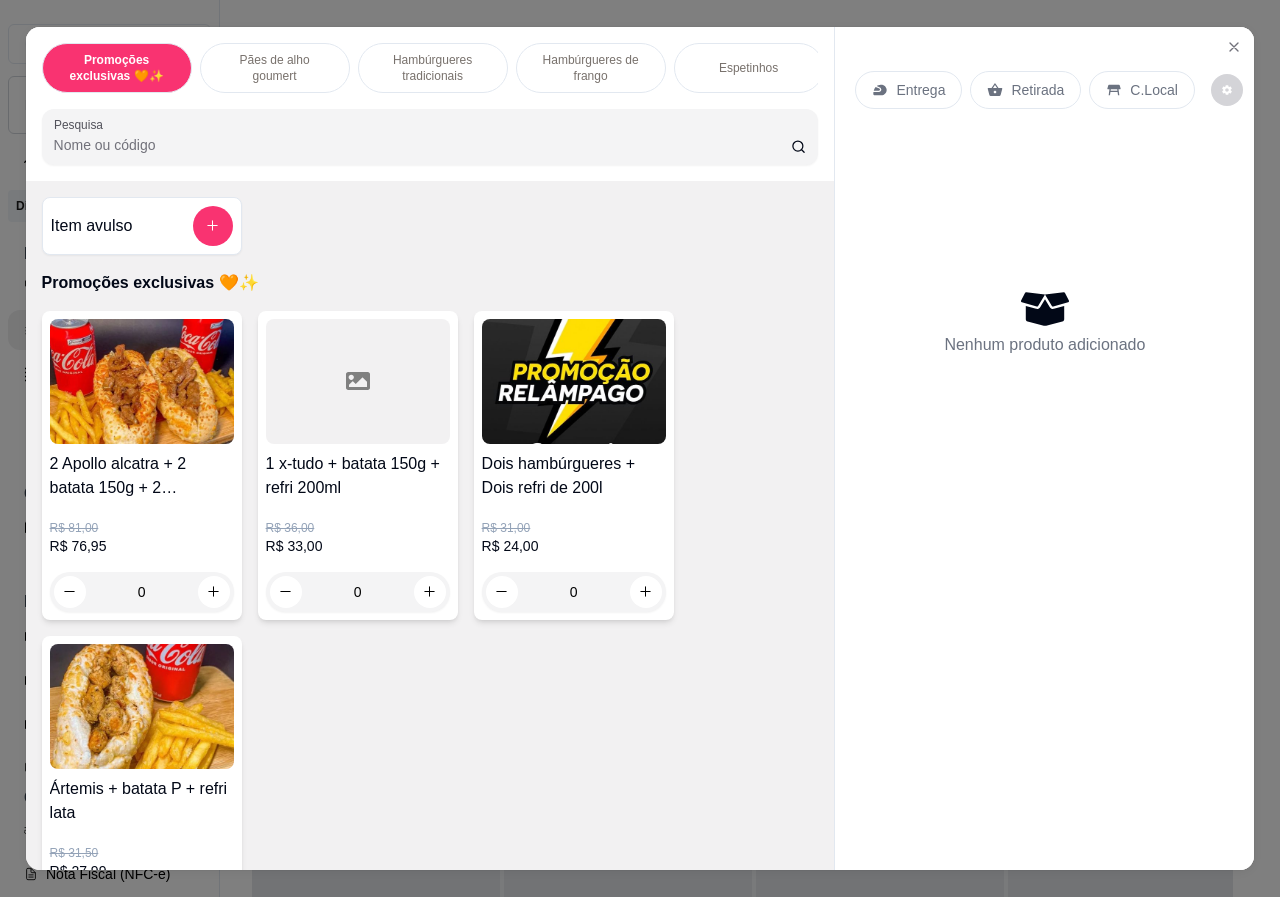 click on "Hambúrgueres de frango" at bounding box center (591, 68) 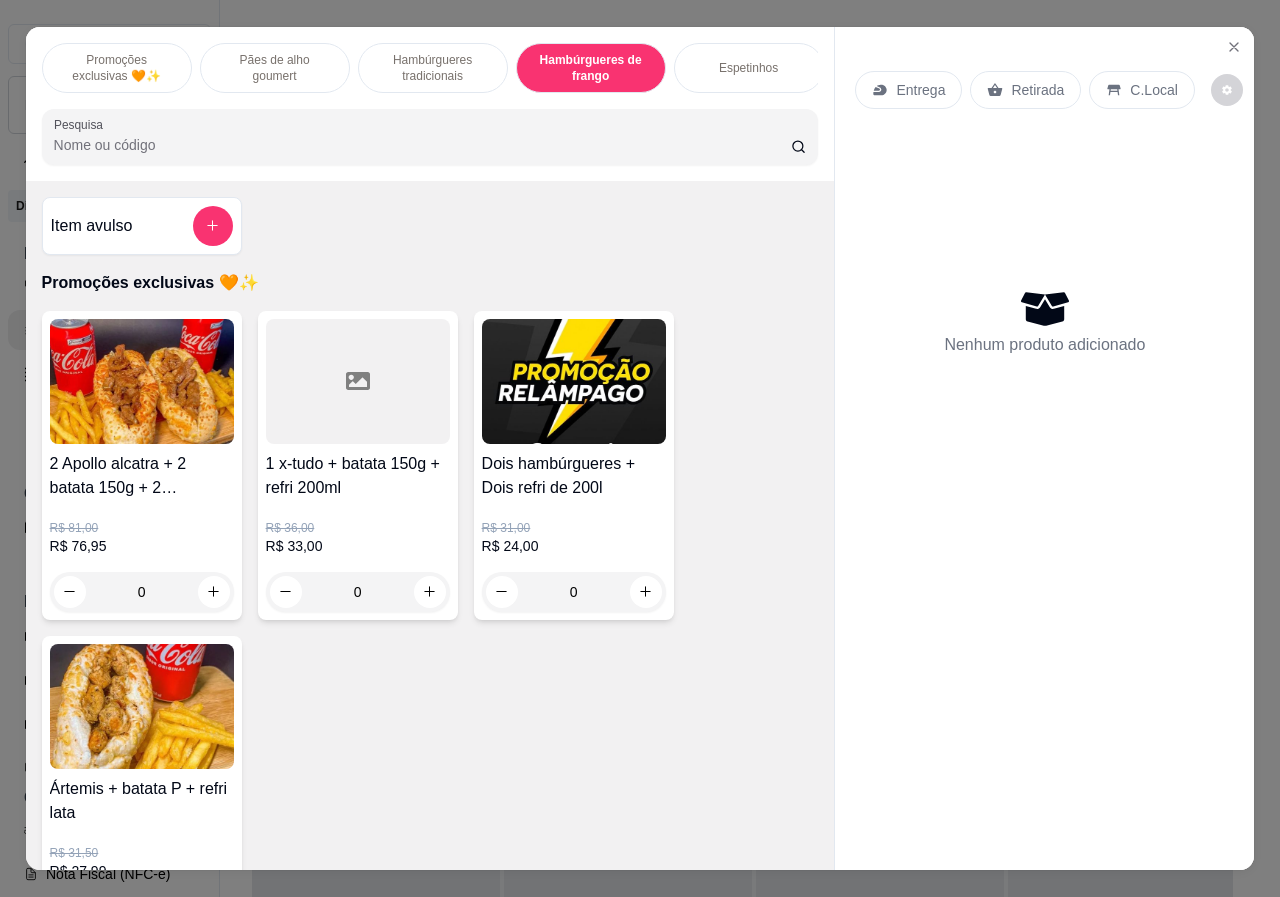 scroll, scrollTop: 2285, scrollLeft: 0, axis: vertical 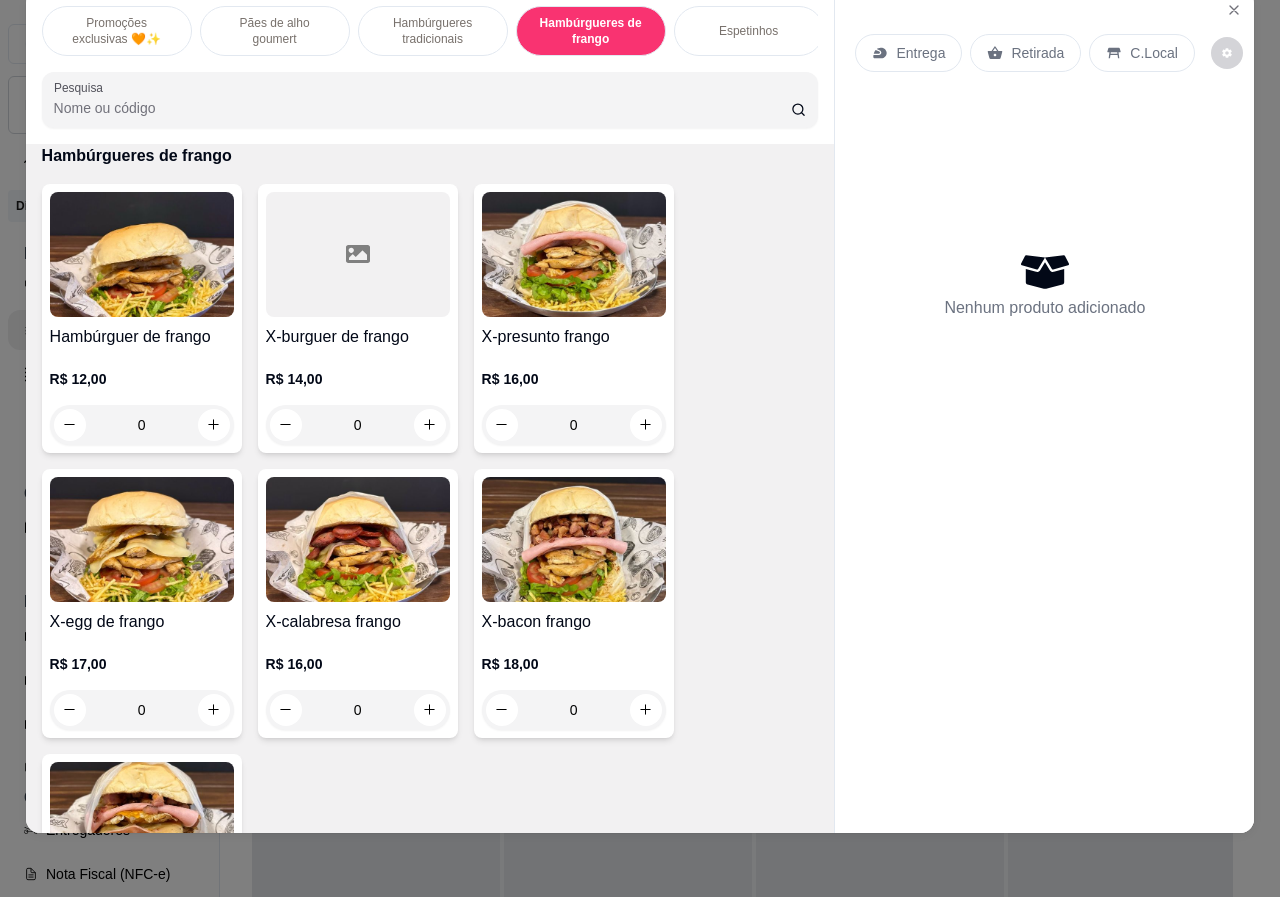 click at bounding box center [358, 539] 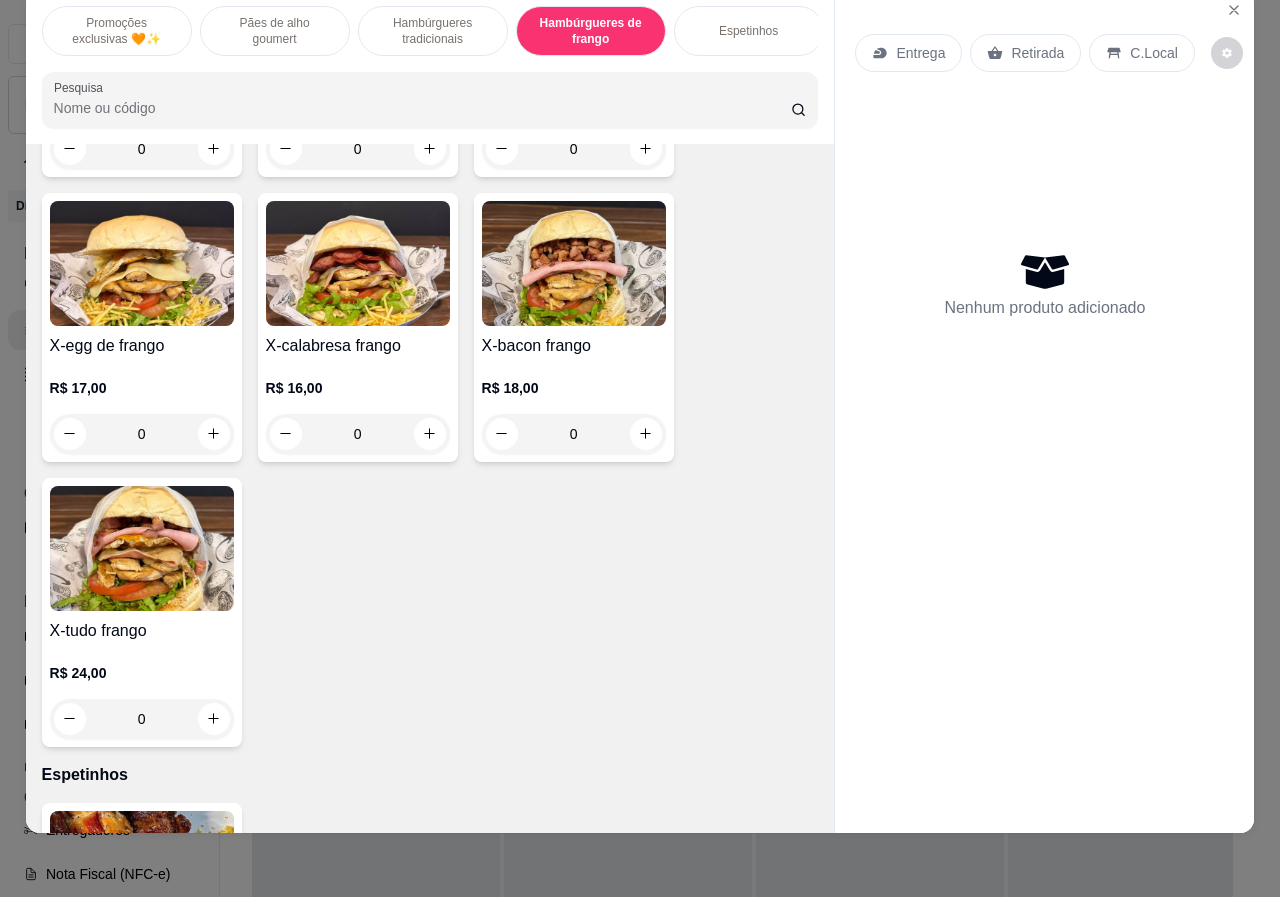 scroll, scrollTop: 2585, scrollLeft: 0, axis: vertical 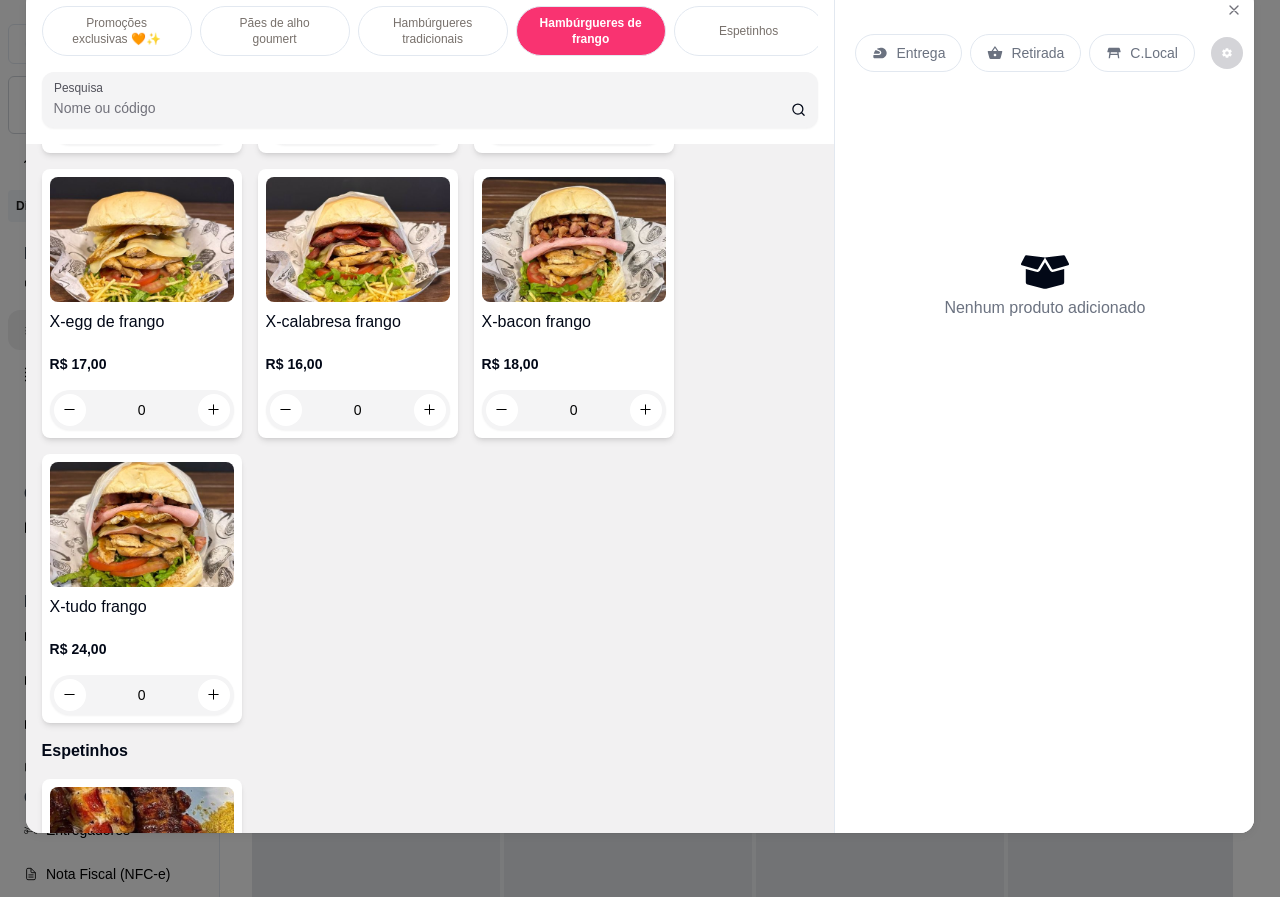click at bounding box center [142, 524] 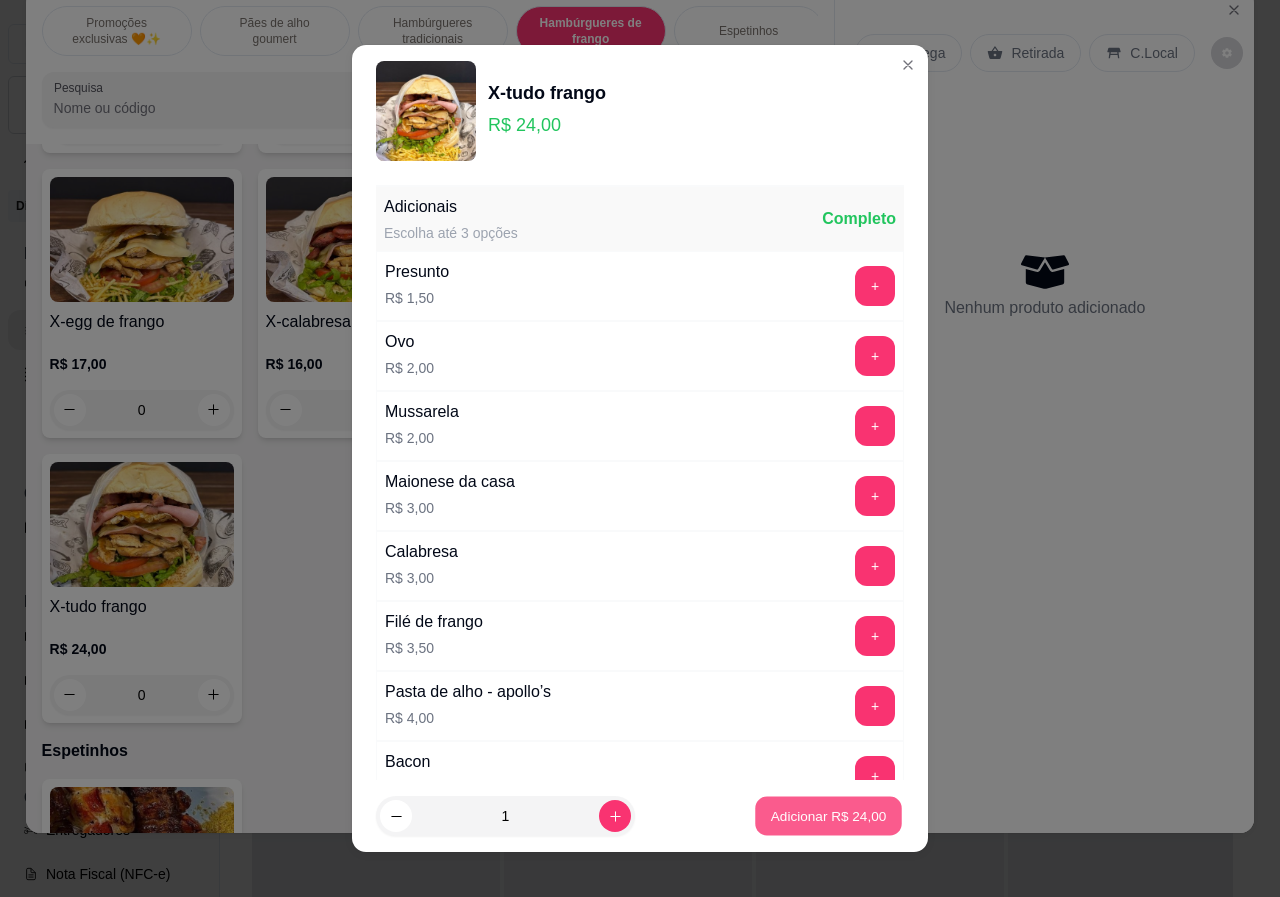 click on "Adicionar   R$ 24,00" at bounding box center [829, 815] 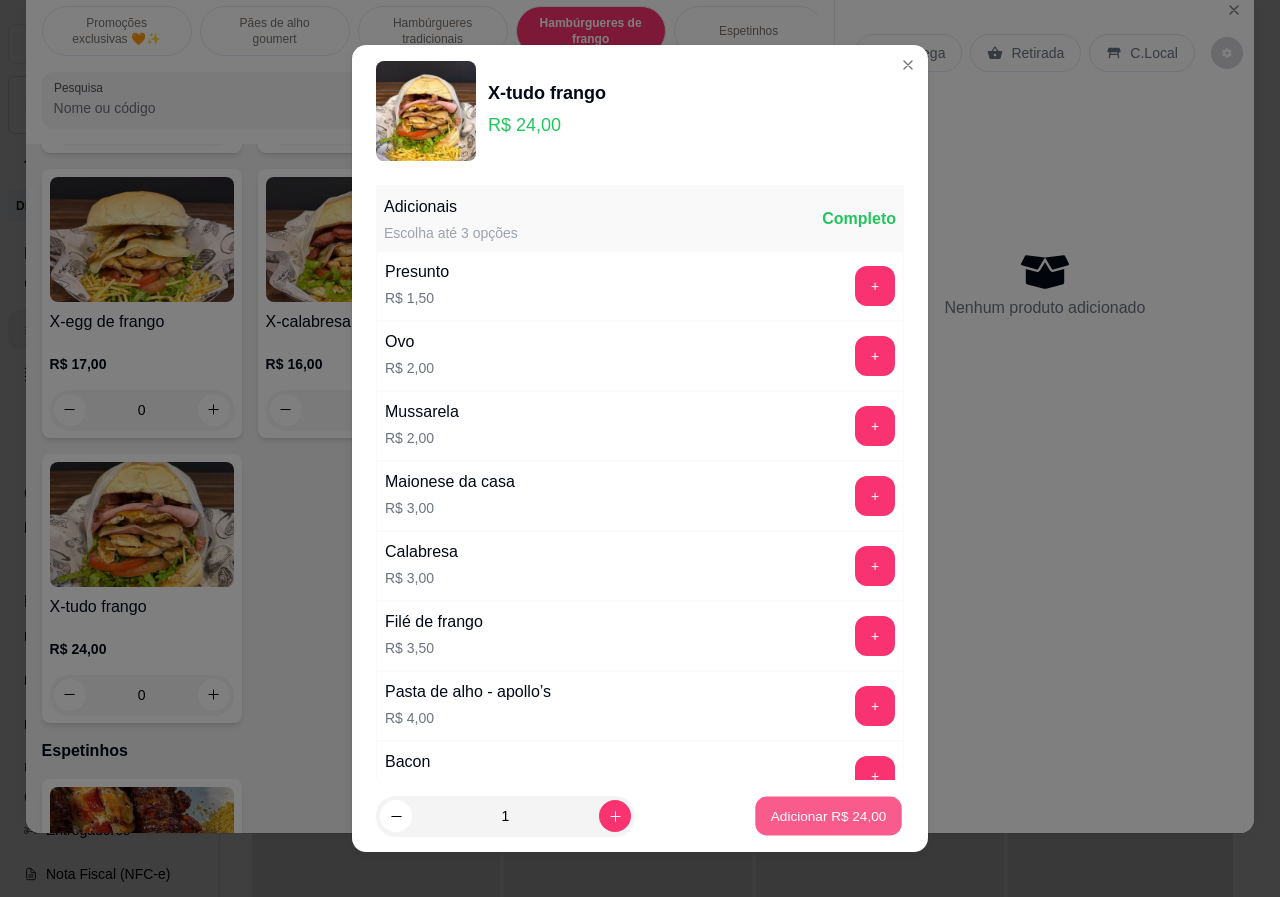 type on "1" 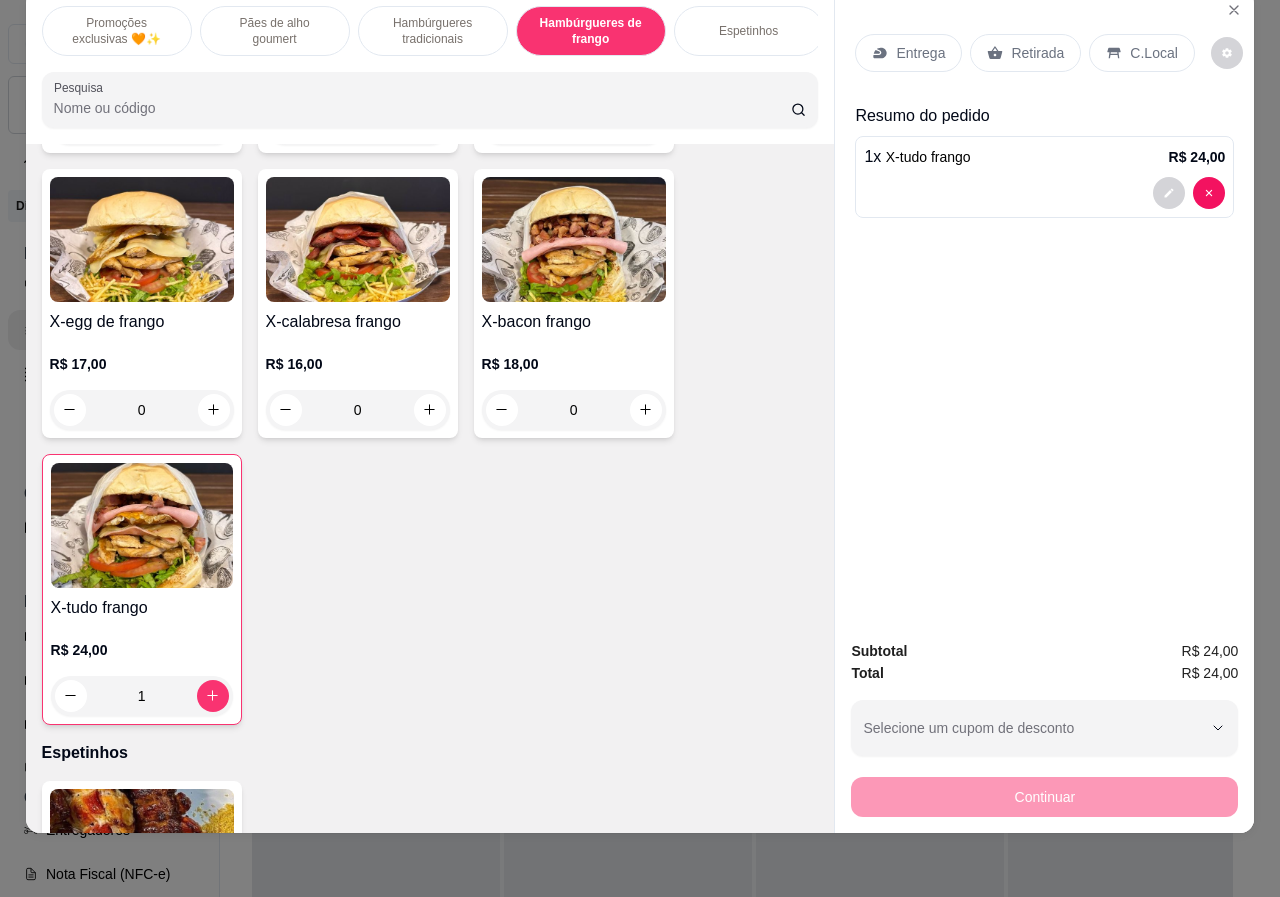 click on "Entrega" at bounding box center [920, 53] 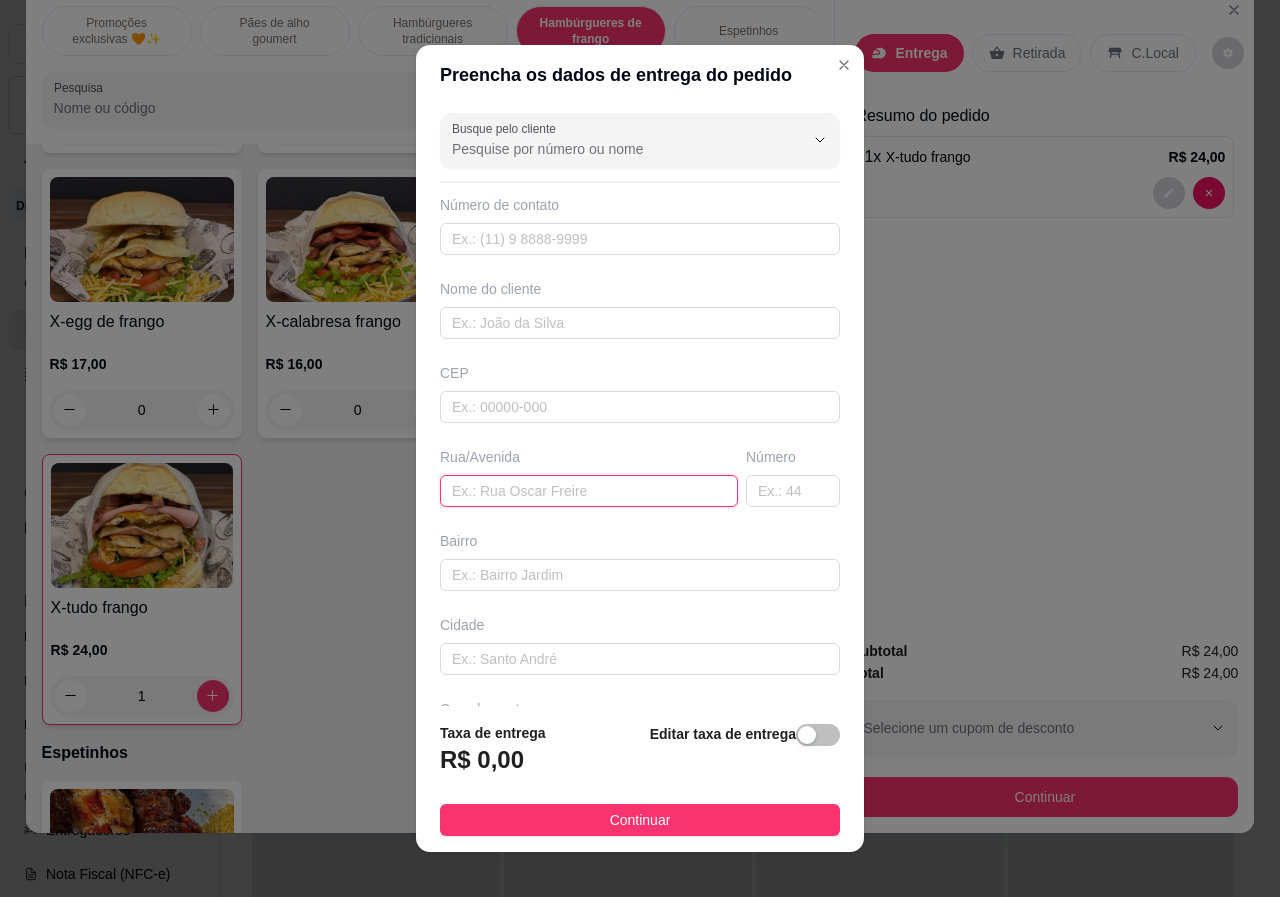 click at bounding box center (589, 491) 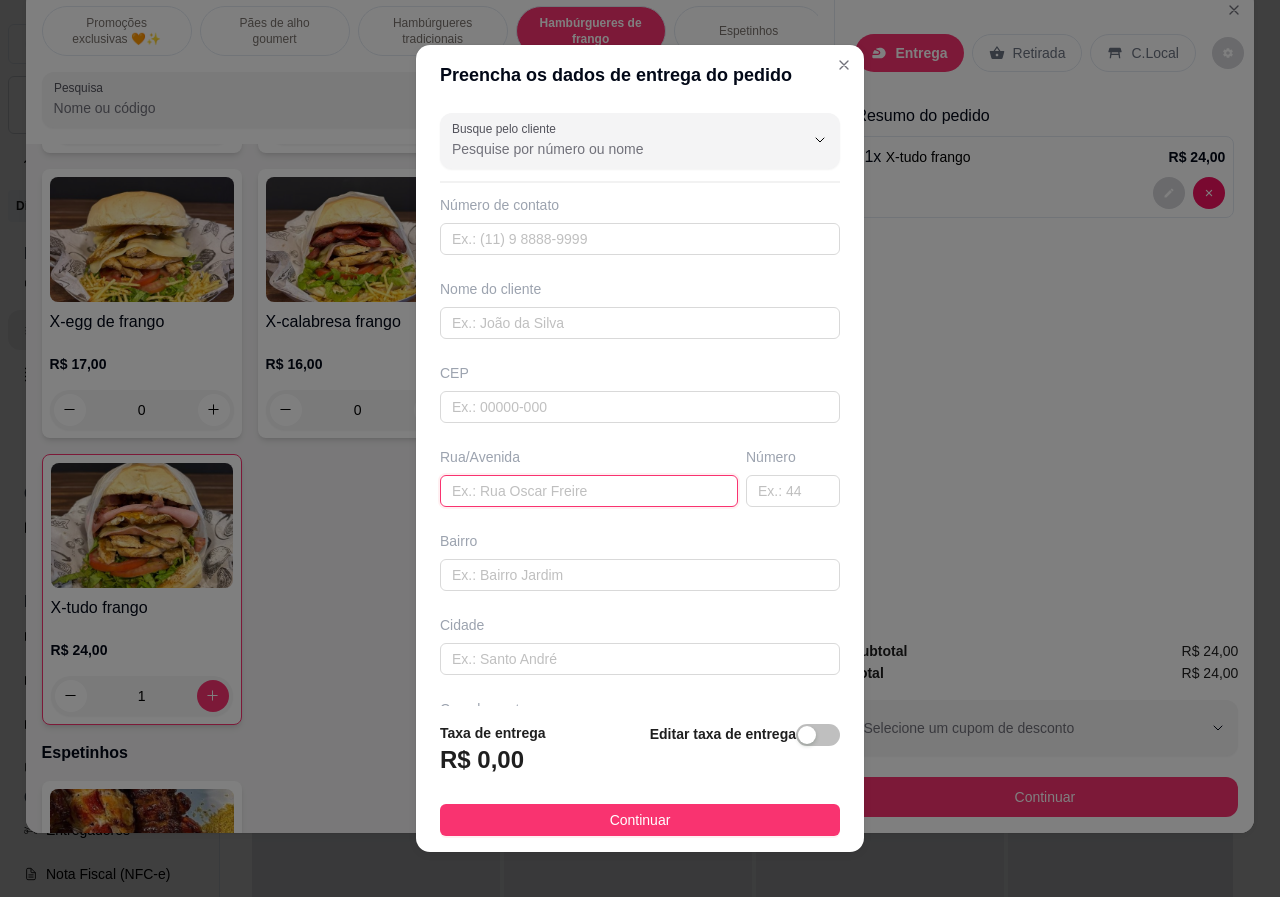 paste on "[NAME] [NUMBER]" 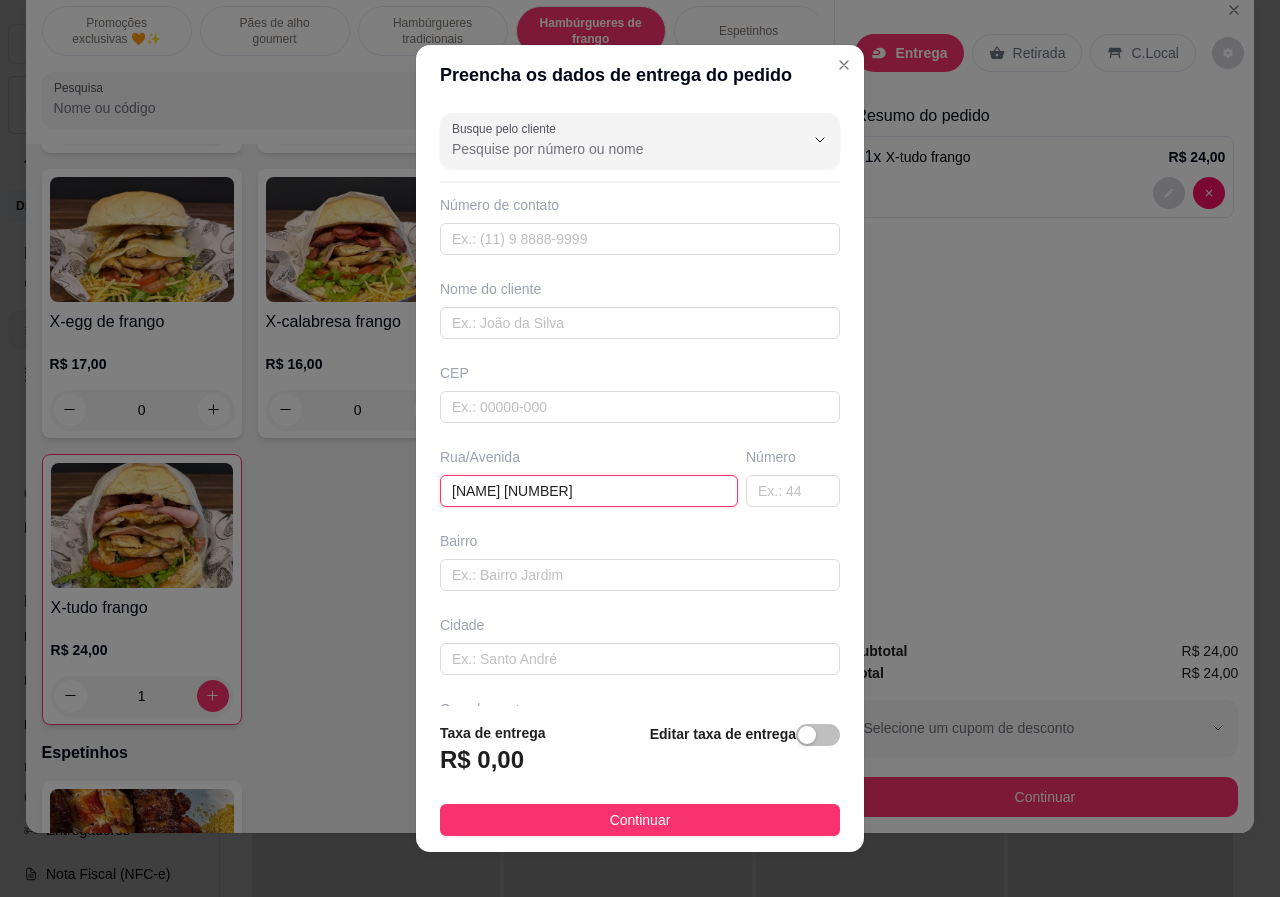drag, startPoint x: 635, startPoint y: 495, endPoint x: 550, endPoint y: 495, distance: 85 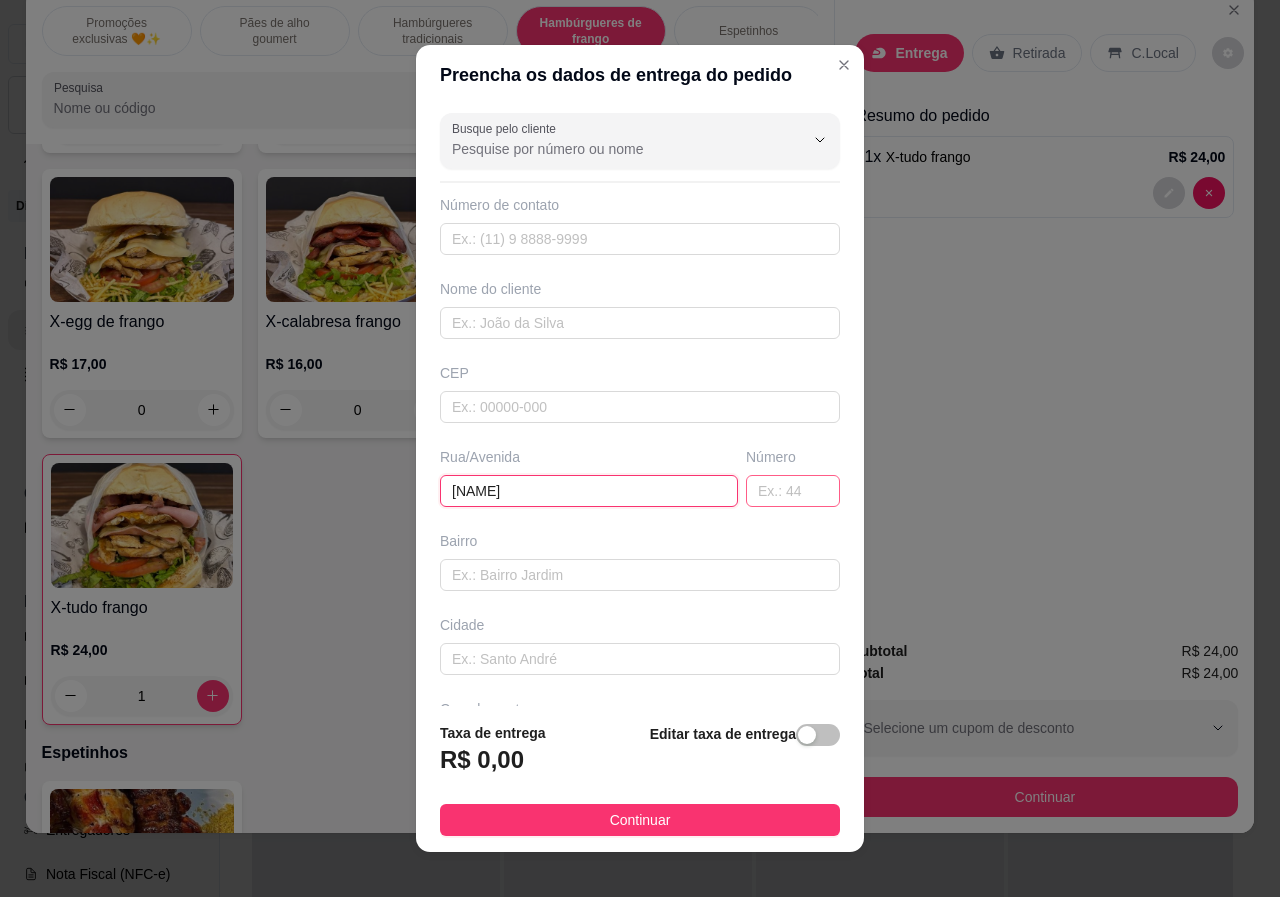 type on "[NAME]" 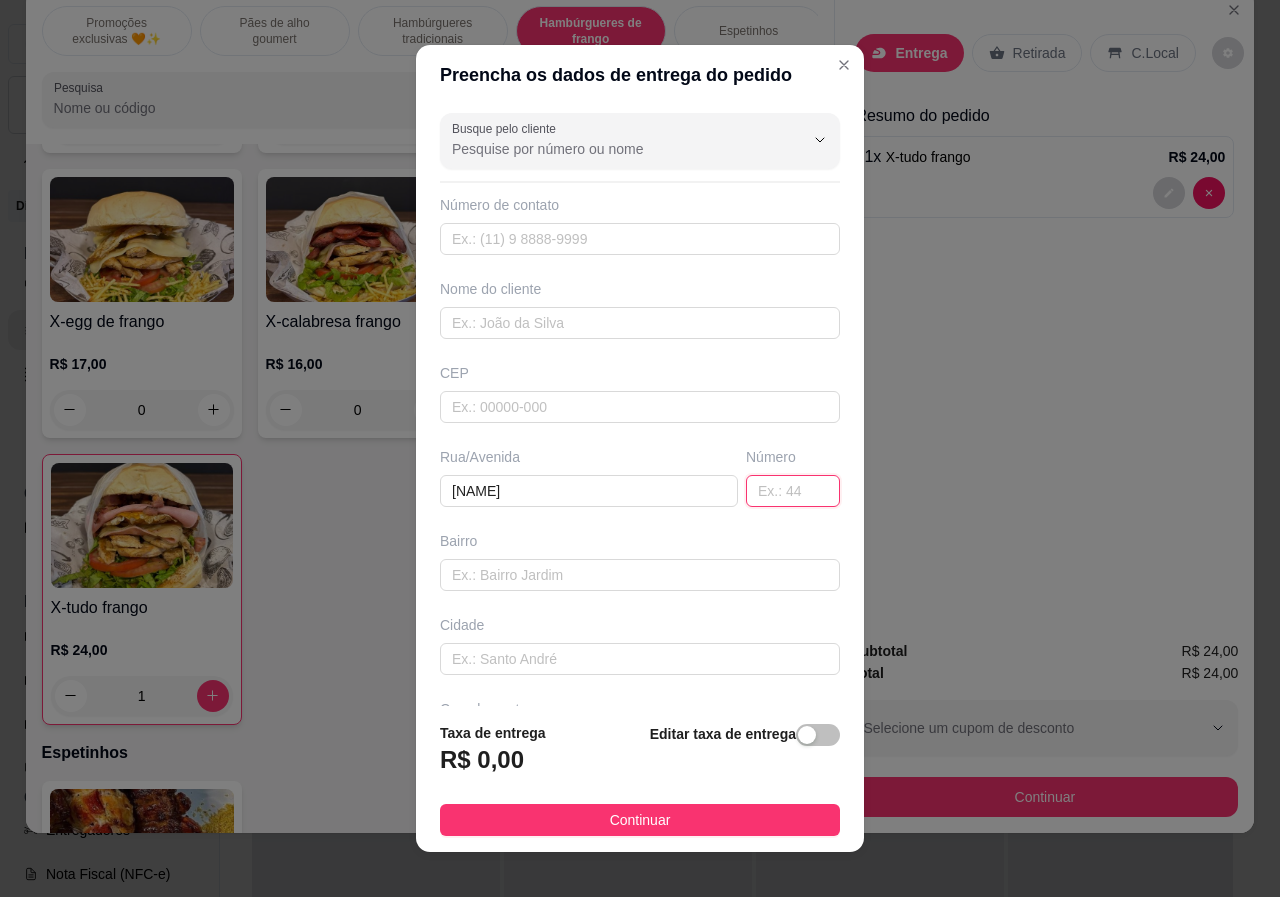 click at bounding box center [793, 491] 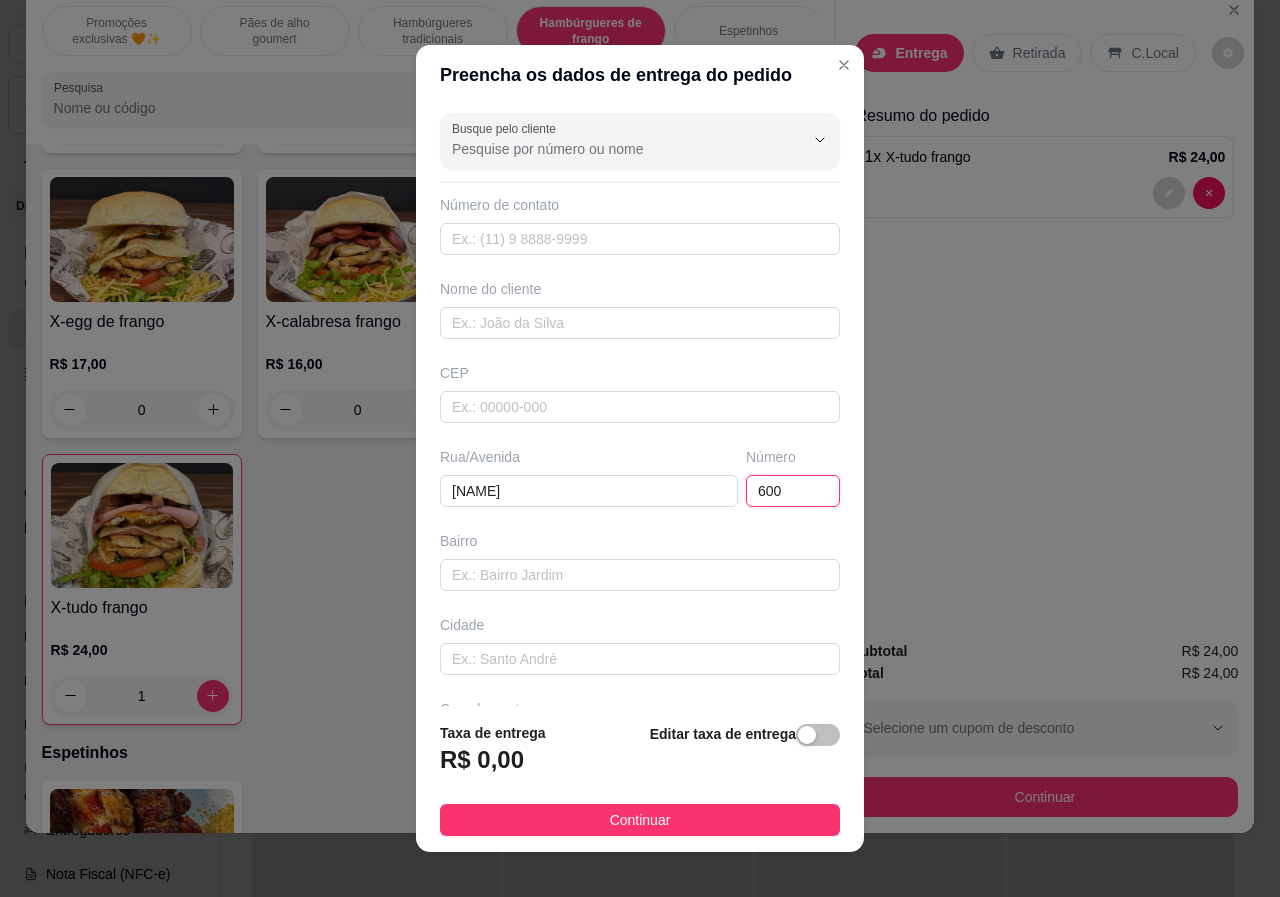 type on "600" 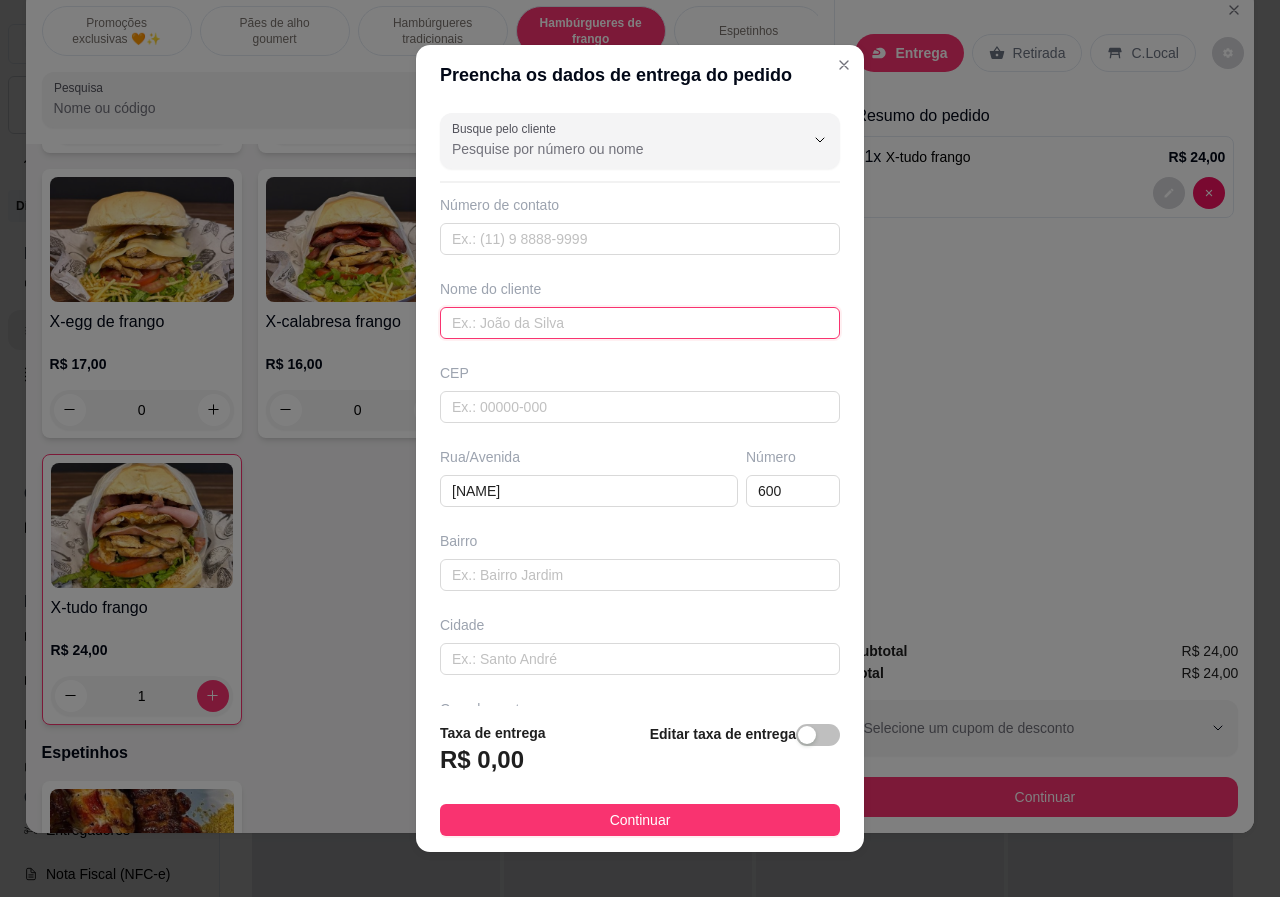 click at bounding box center [640, 323] 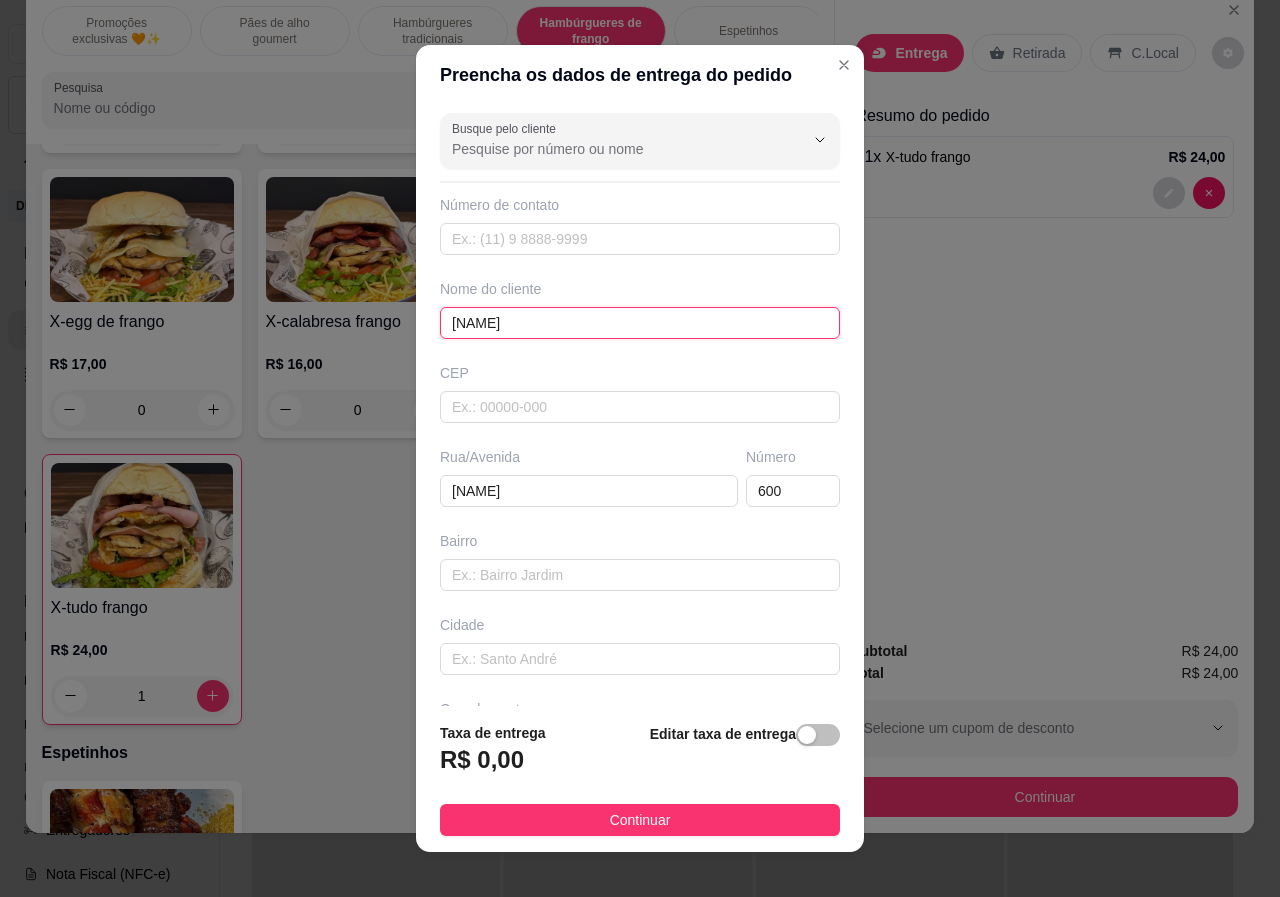 type on "[NAME]" 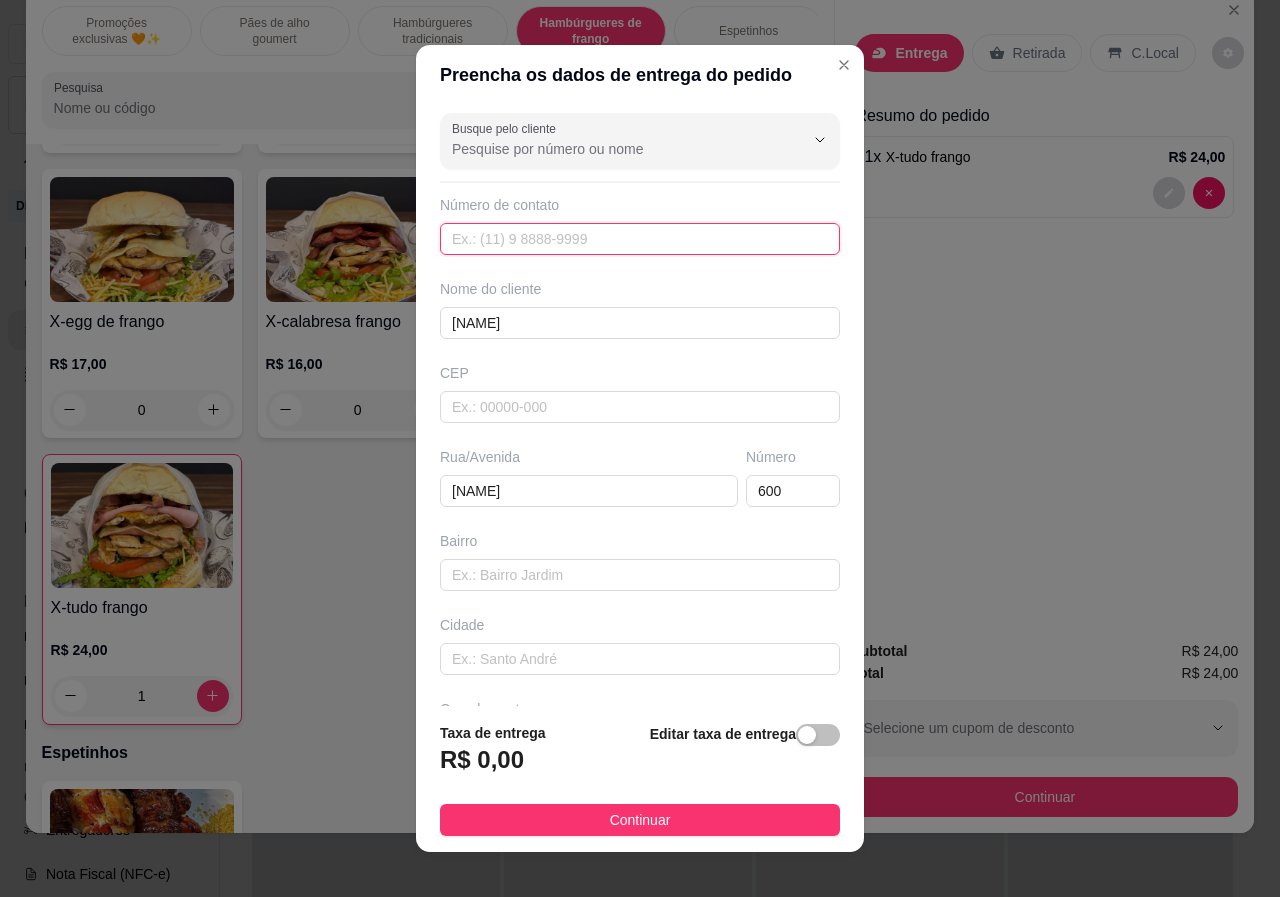 click at bounding box center [640, 239] 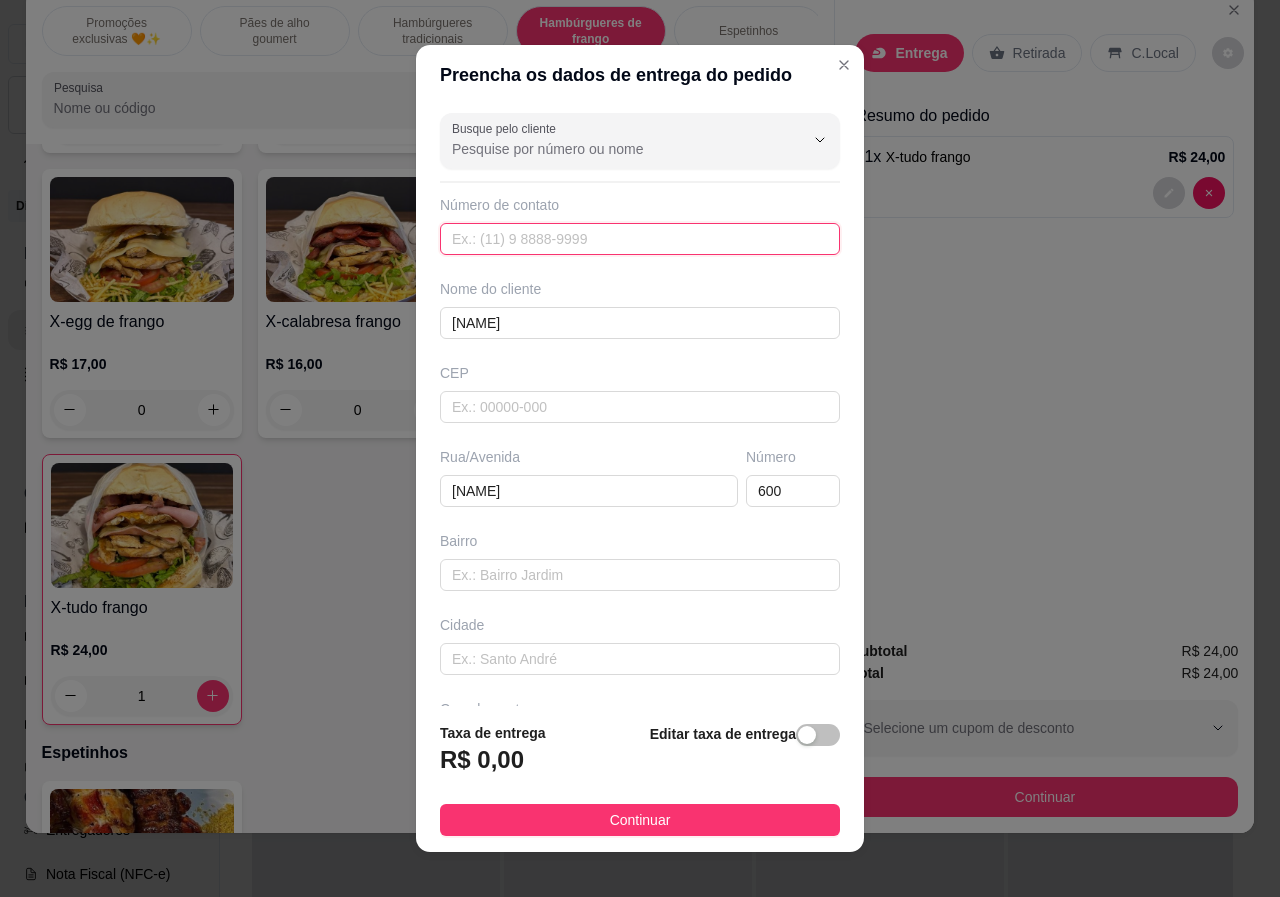 paste on "([PHONE]) [PHONE]" 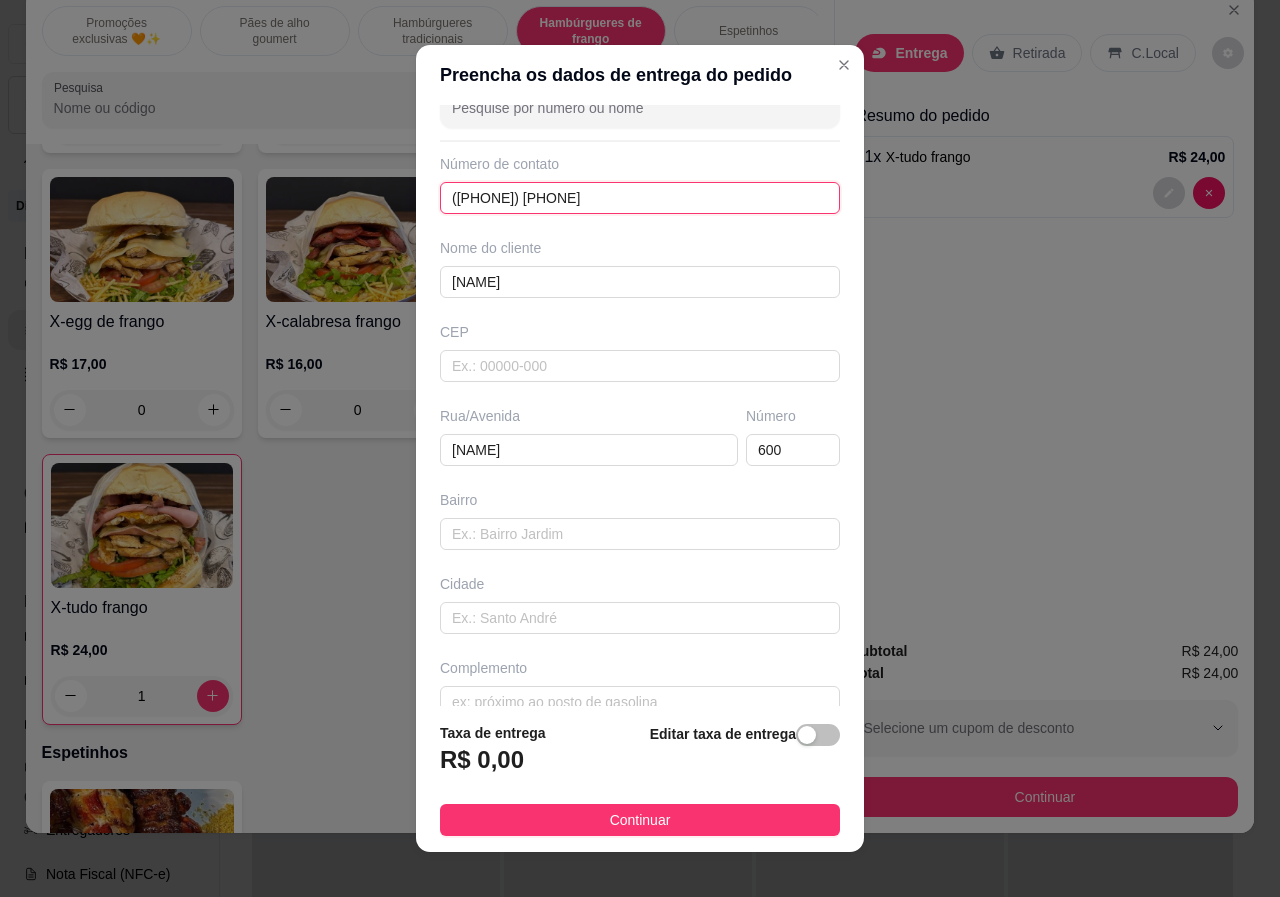 scroll, scrollTop: 73, scrollLeft: 0, axis: vertical 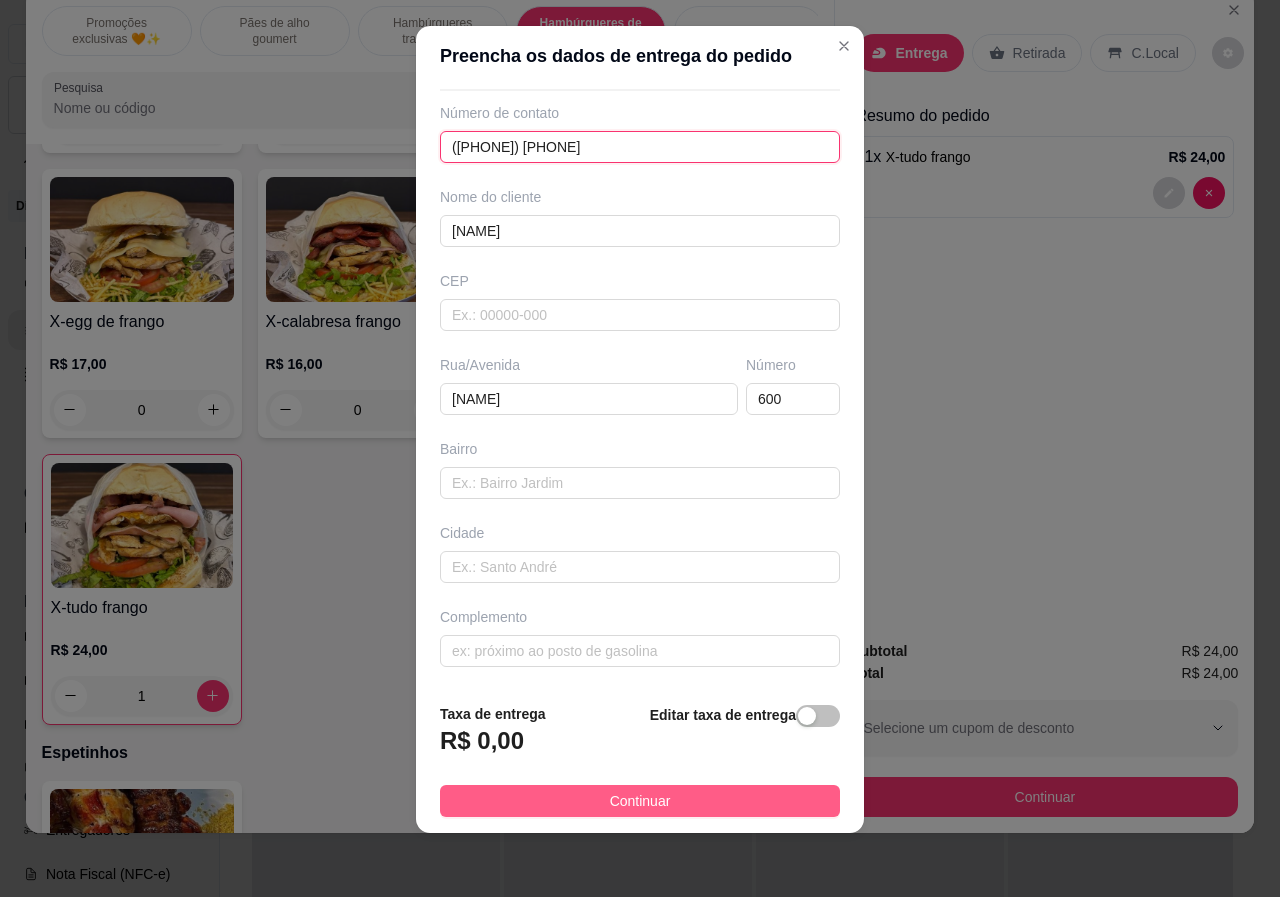 type on "([PHONE]) [PHONE]" 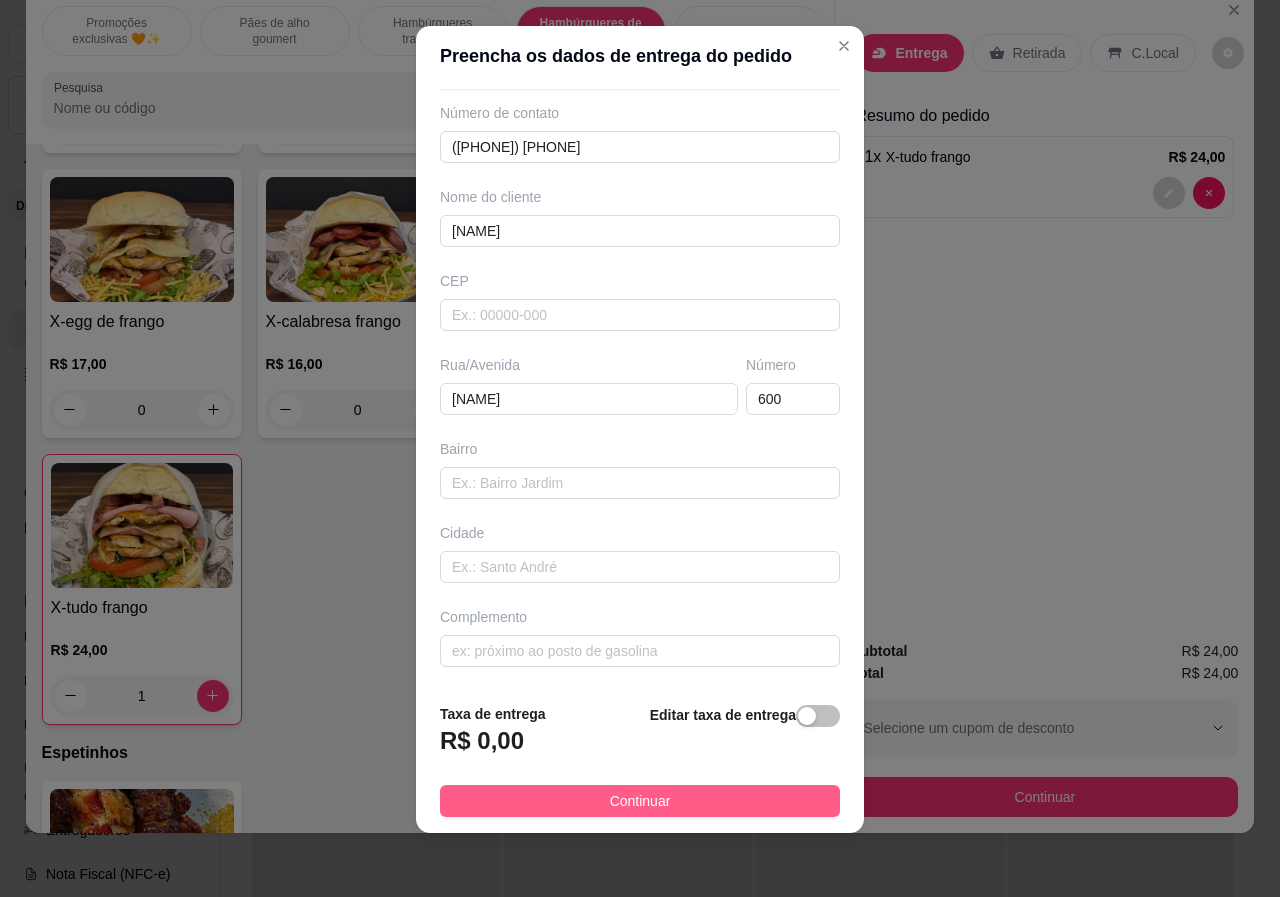 click on "Continuar" at bounding box center [640, 801] 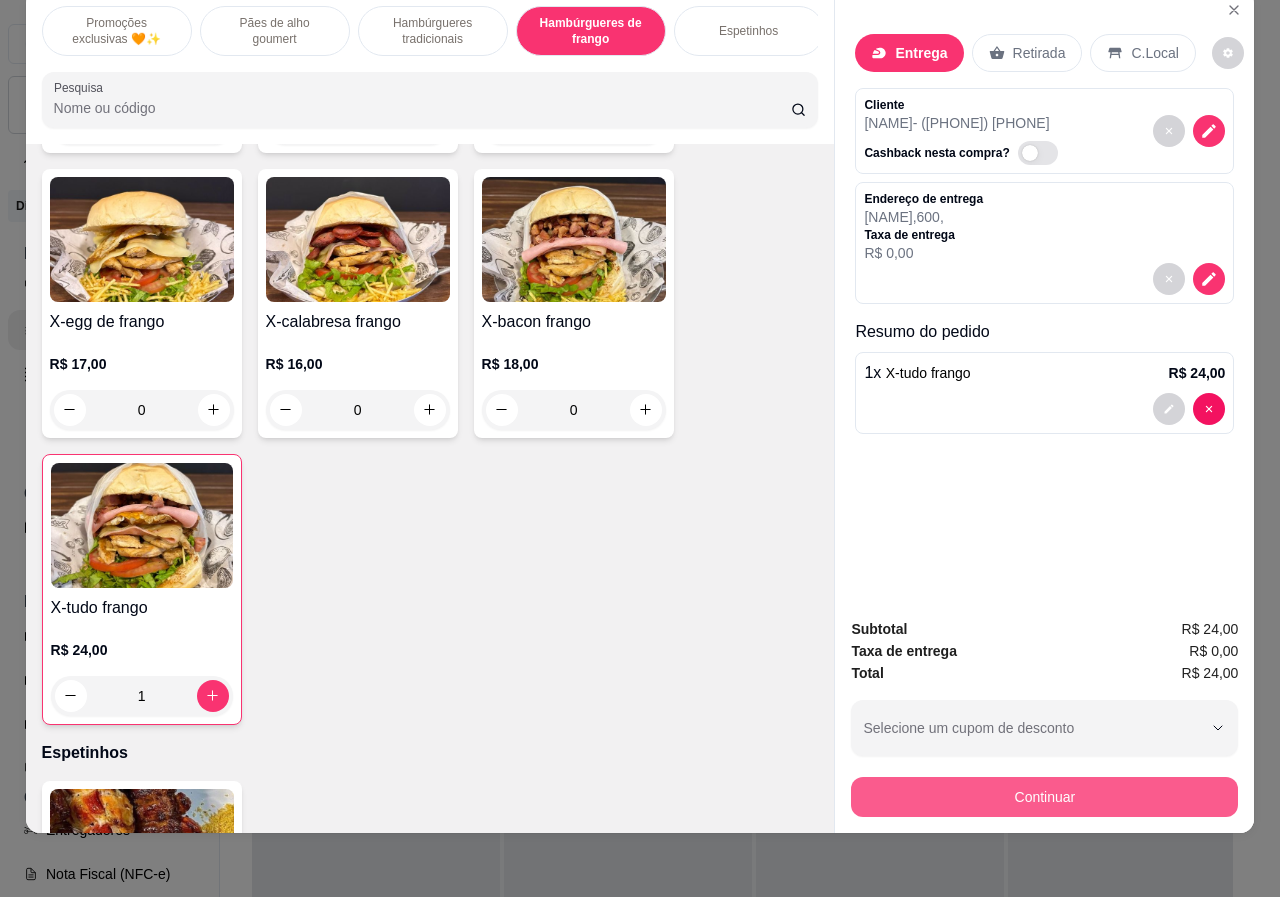click on "Continuar" at bounding box center (1044, 797) 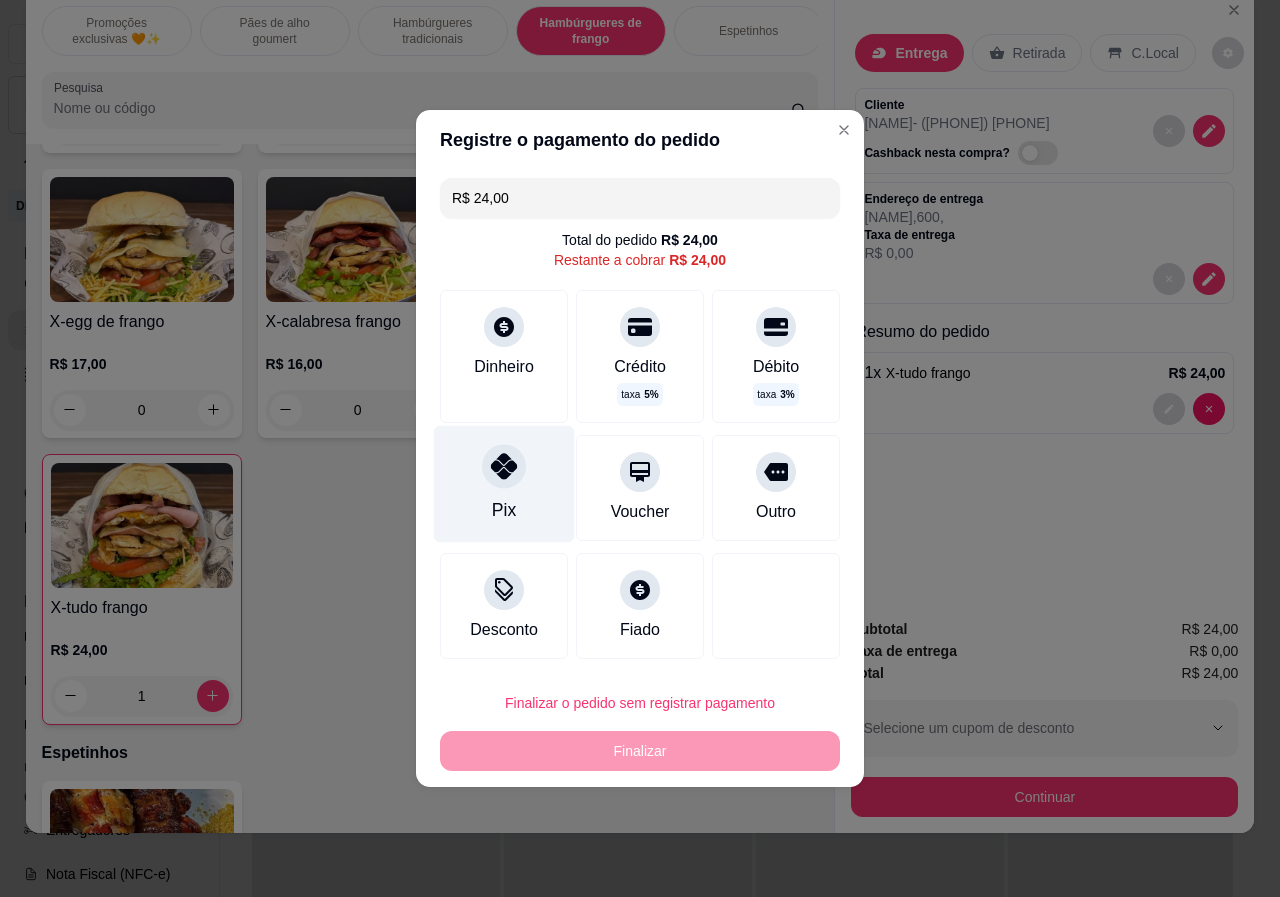 click on "Pix" at bounding box center (504, 484) 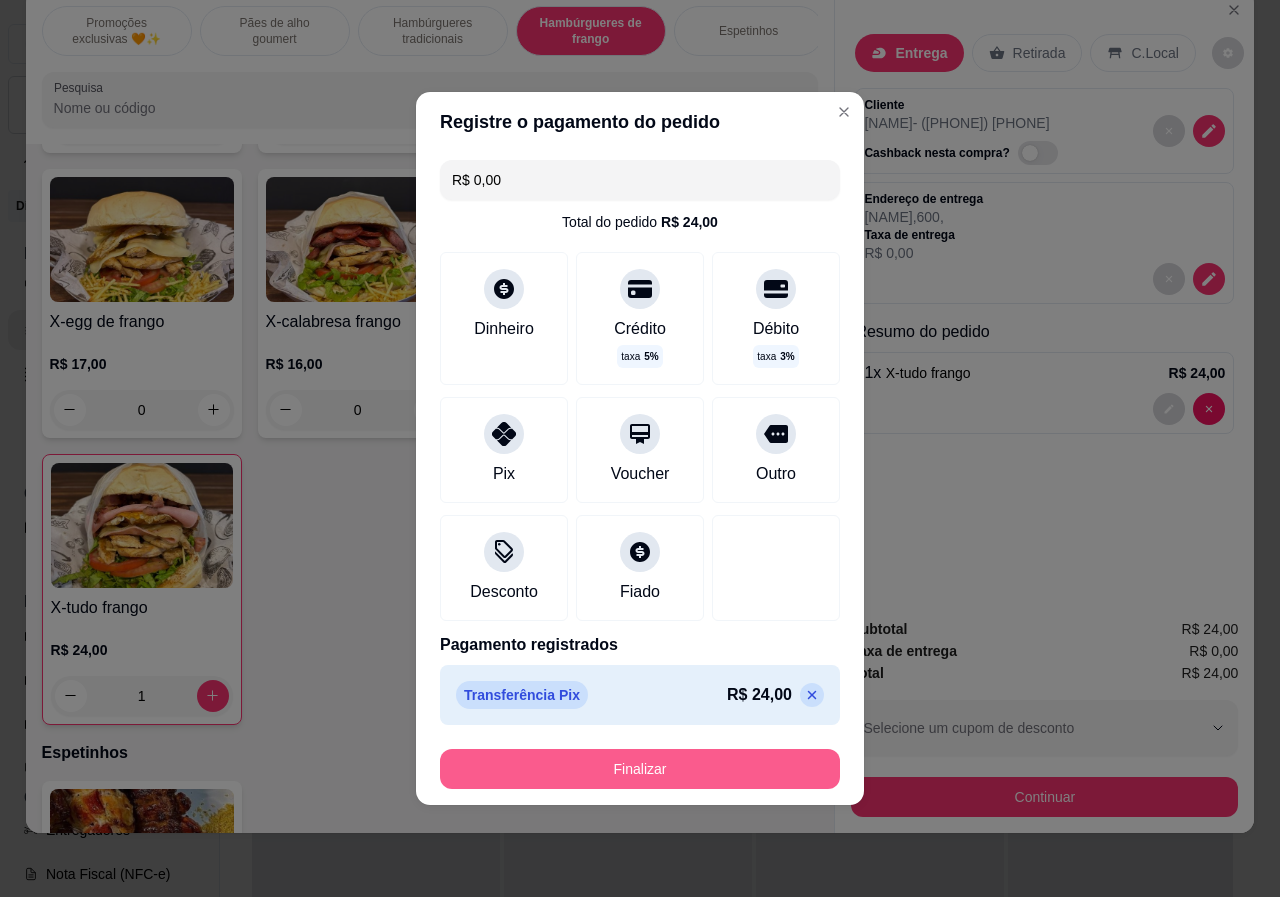 click on "Finalizar" at bounding box center [640, 769] 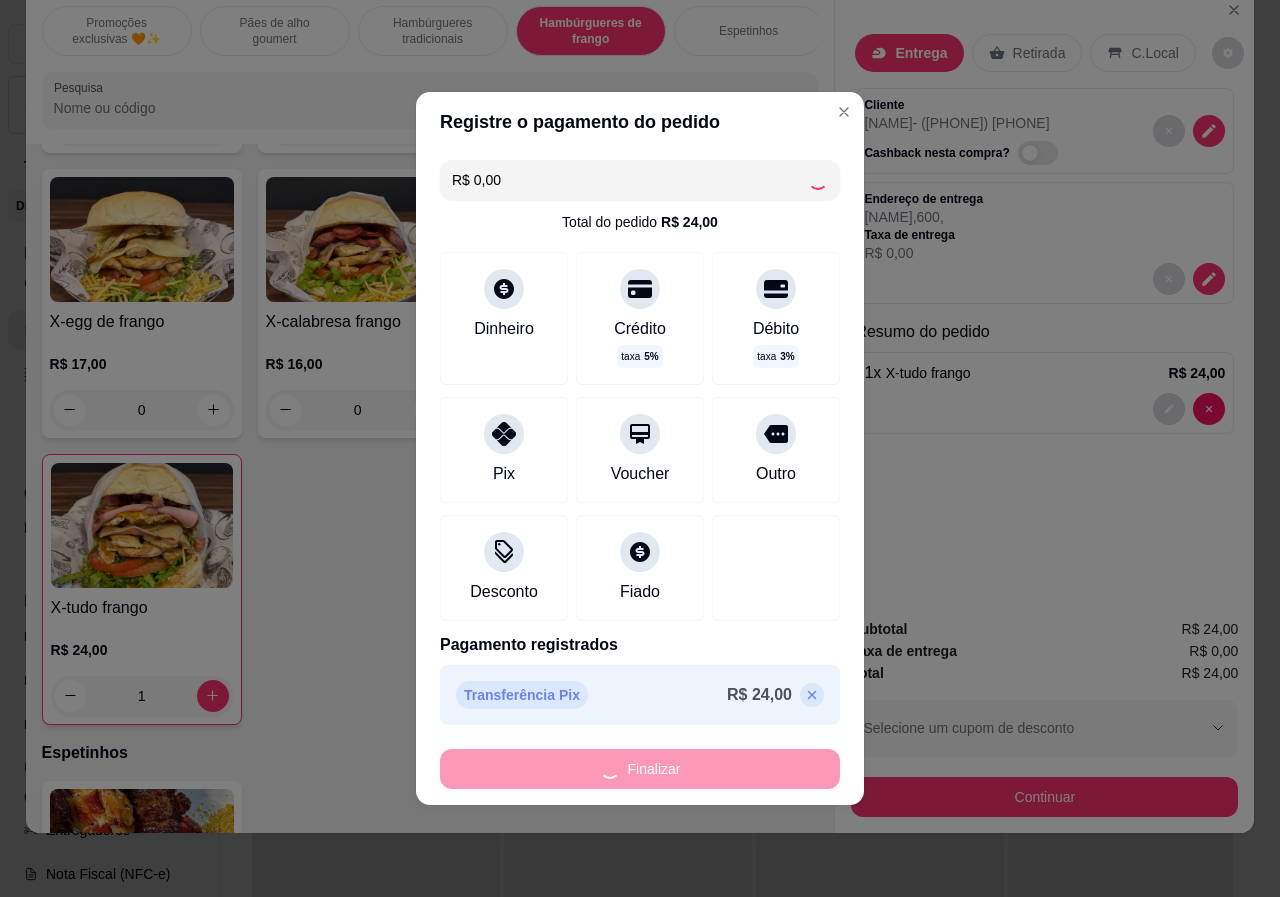 type on "0" 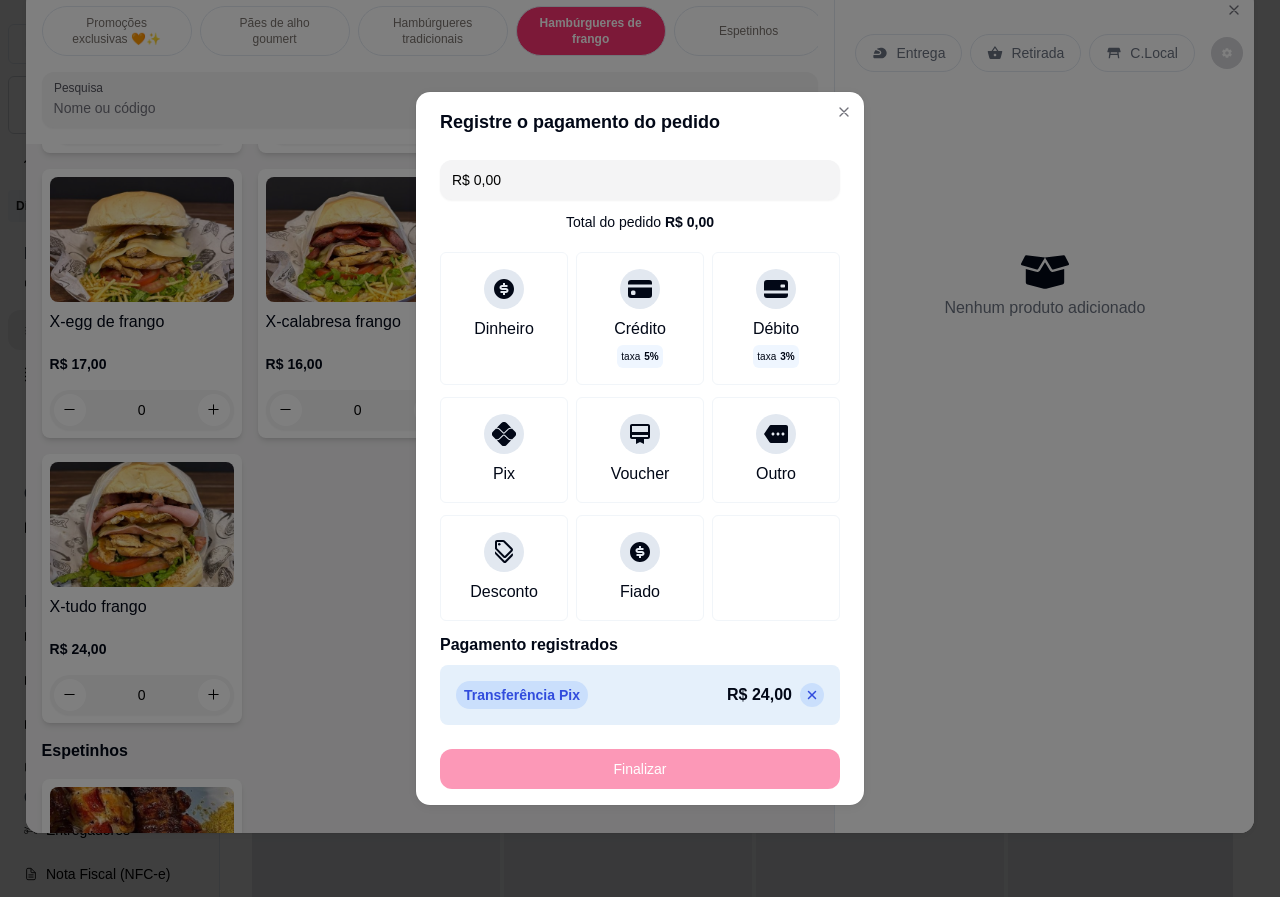 type on "-R$ 24,00" 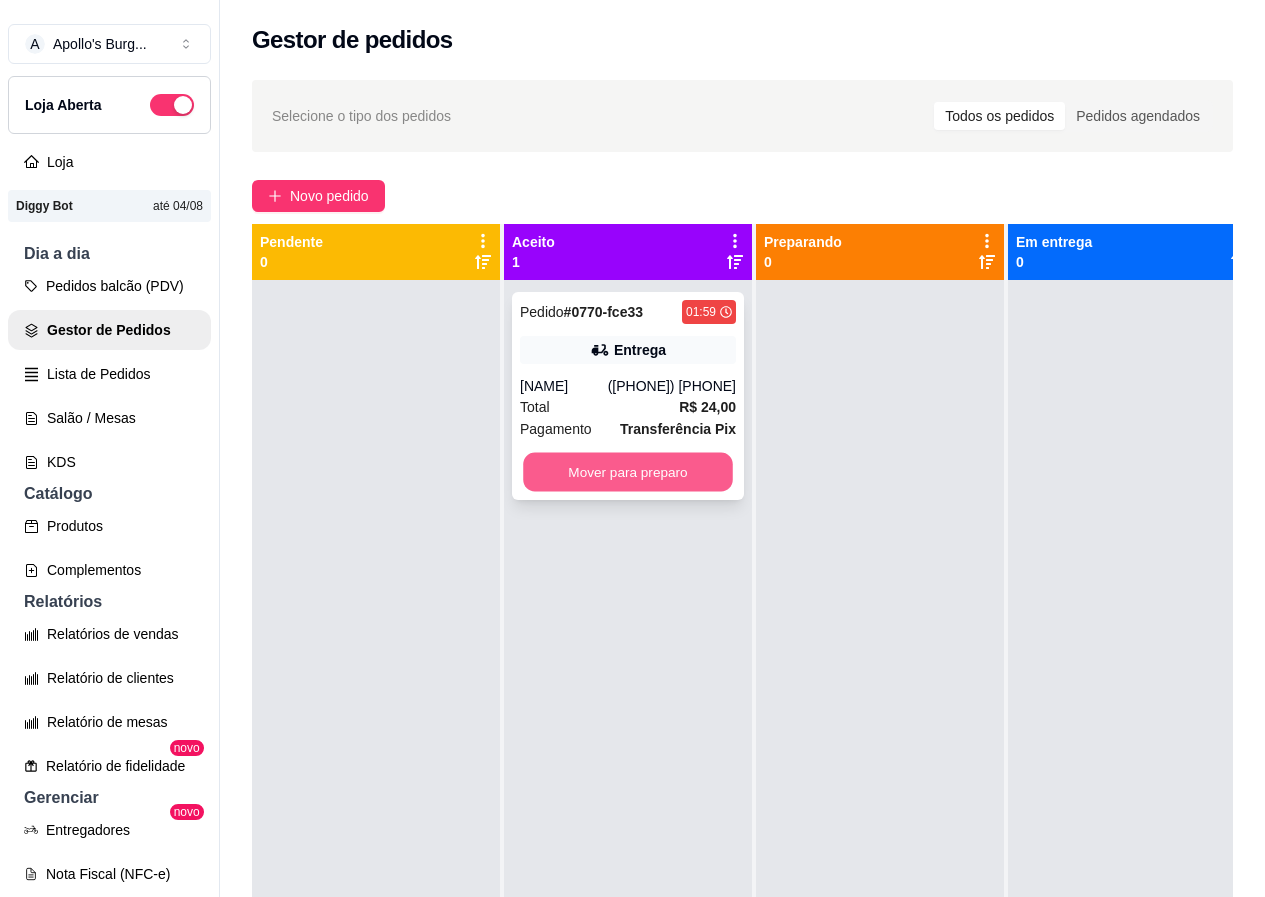 click on "Mover para preparo" at bounding box center [628, 472] 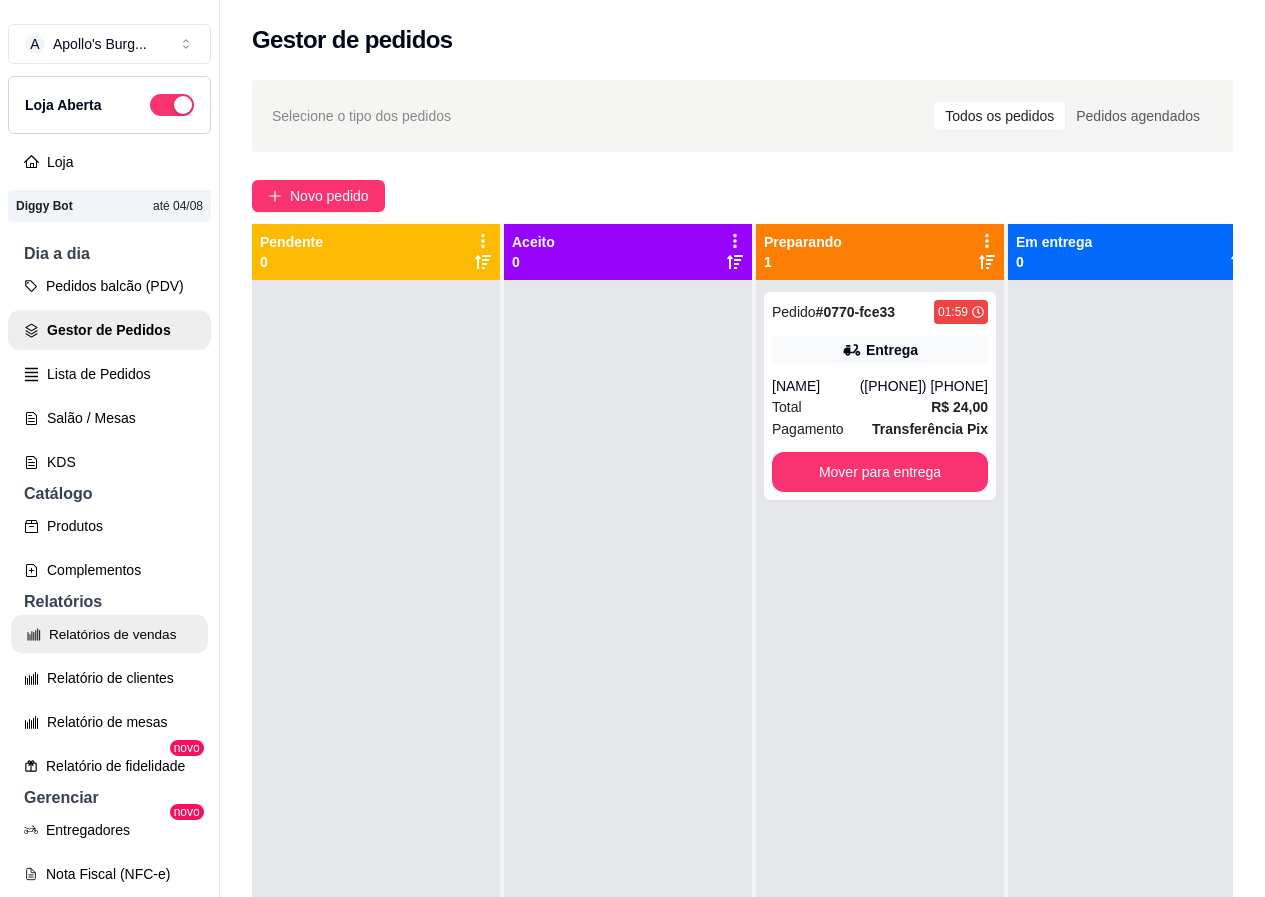 click on "Relatórios de vendas" at bounding box center (109, 634) 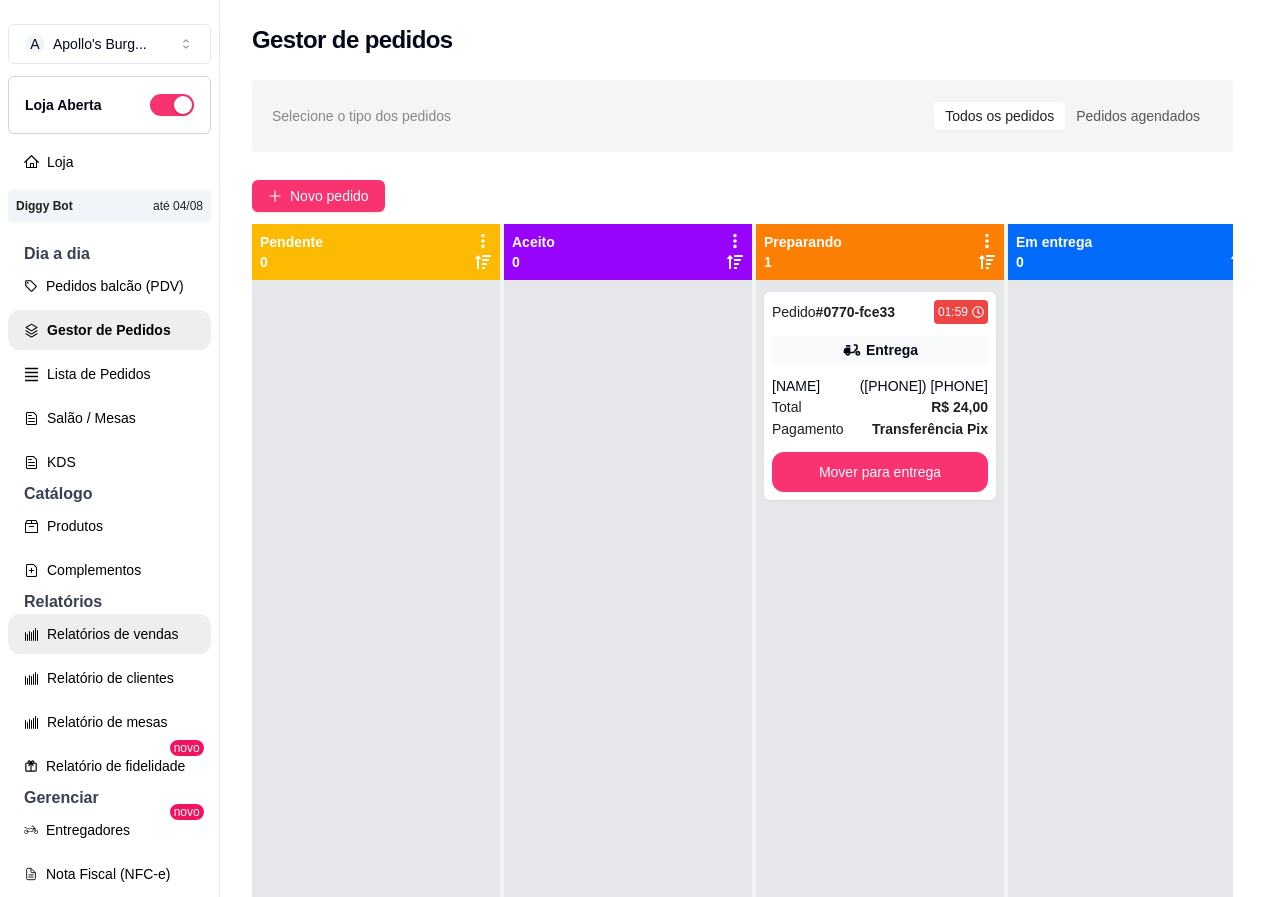 select on "ALL" 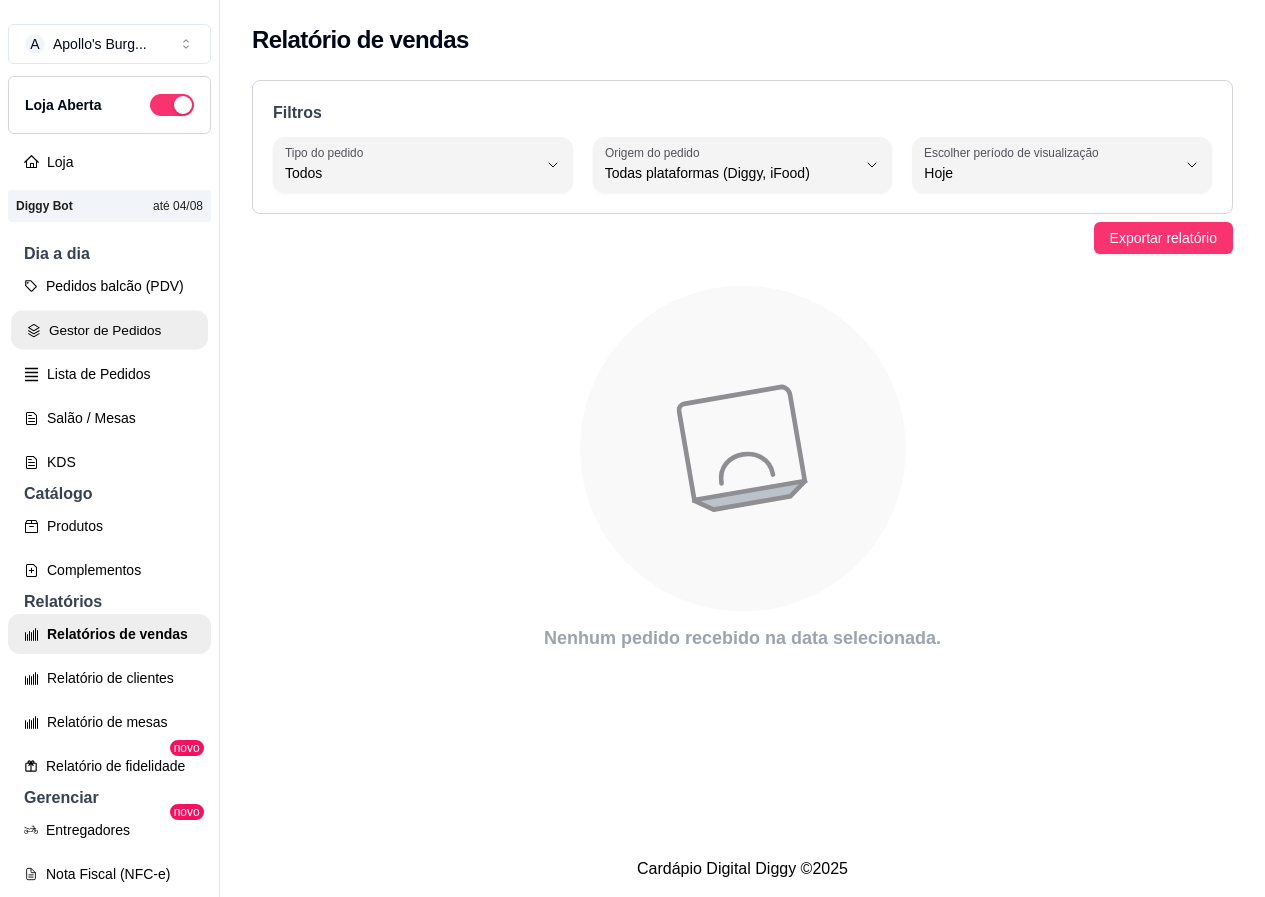 click on "Gestor de Pedidos" at bounding box center [109, 330] 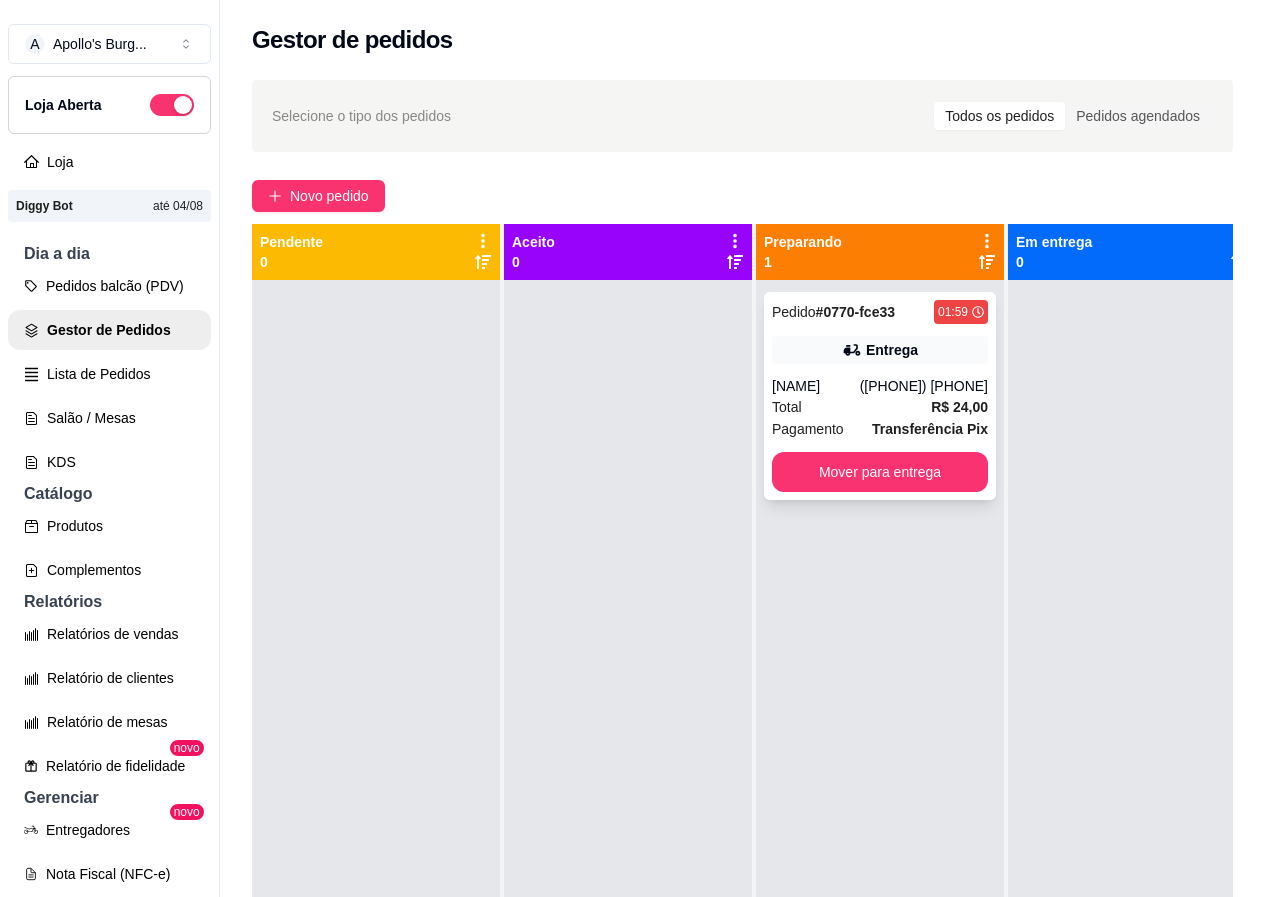 click on "Entrega" at bounding box center (880, 350) 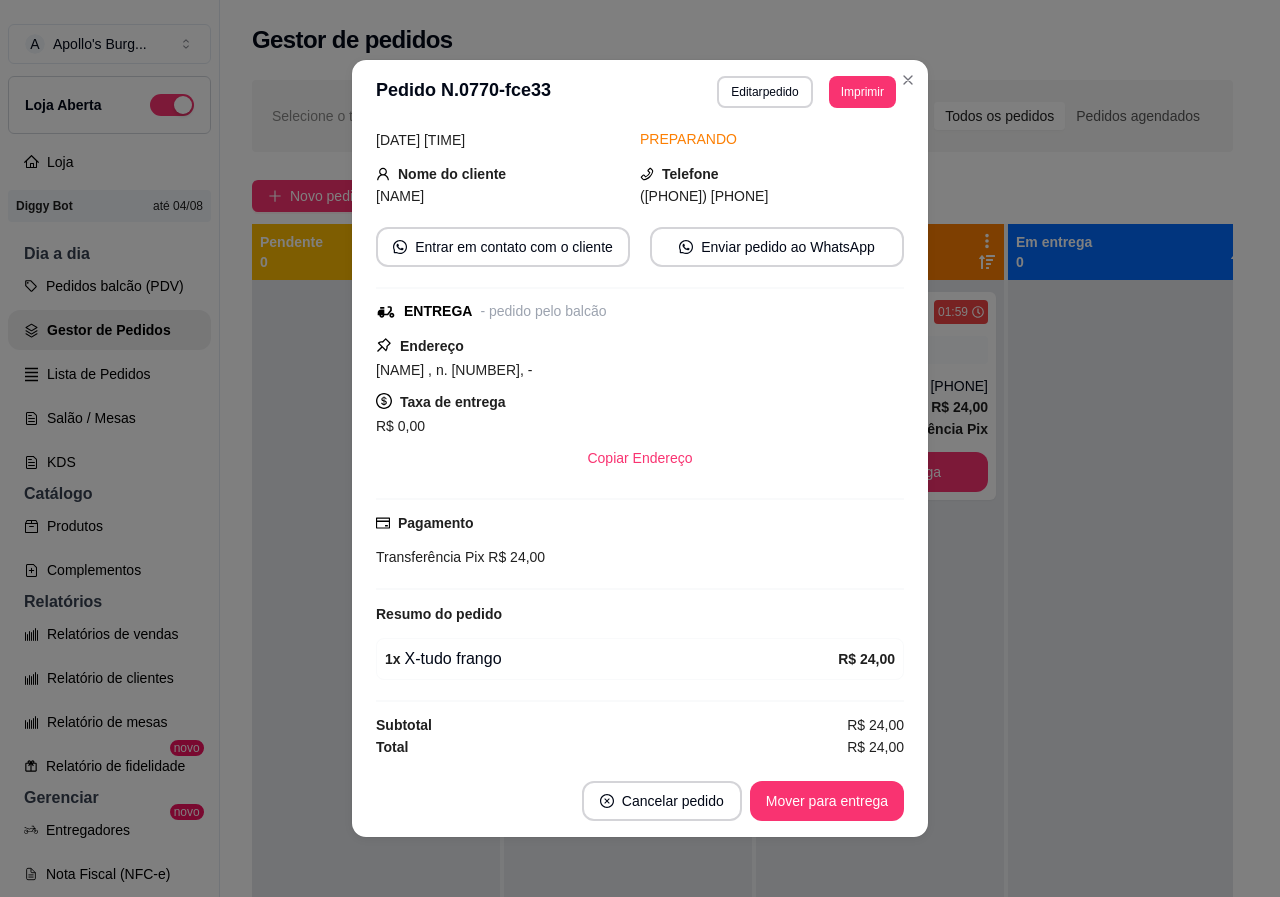 scroll, scrollTop: 92, scrollLeft: 0, axis: vertical 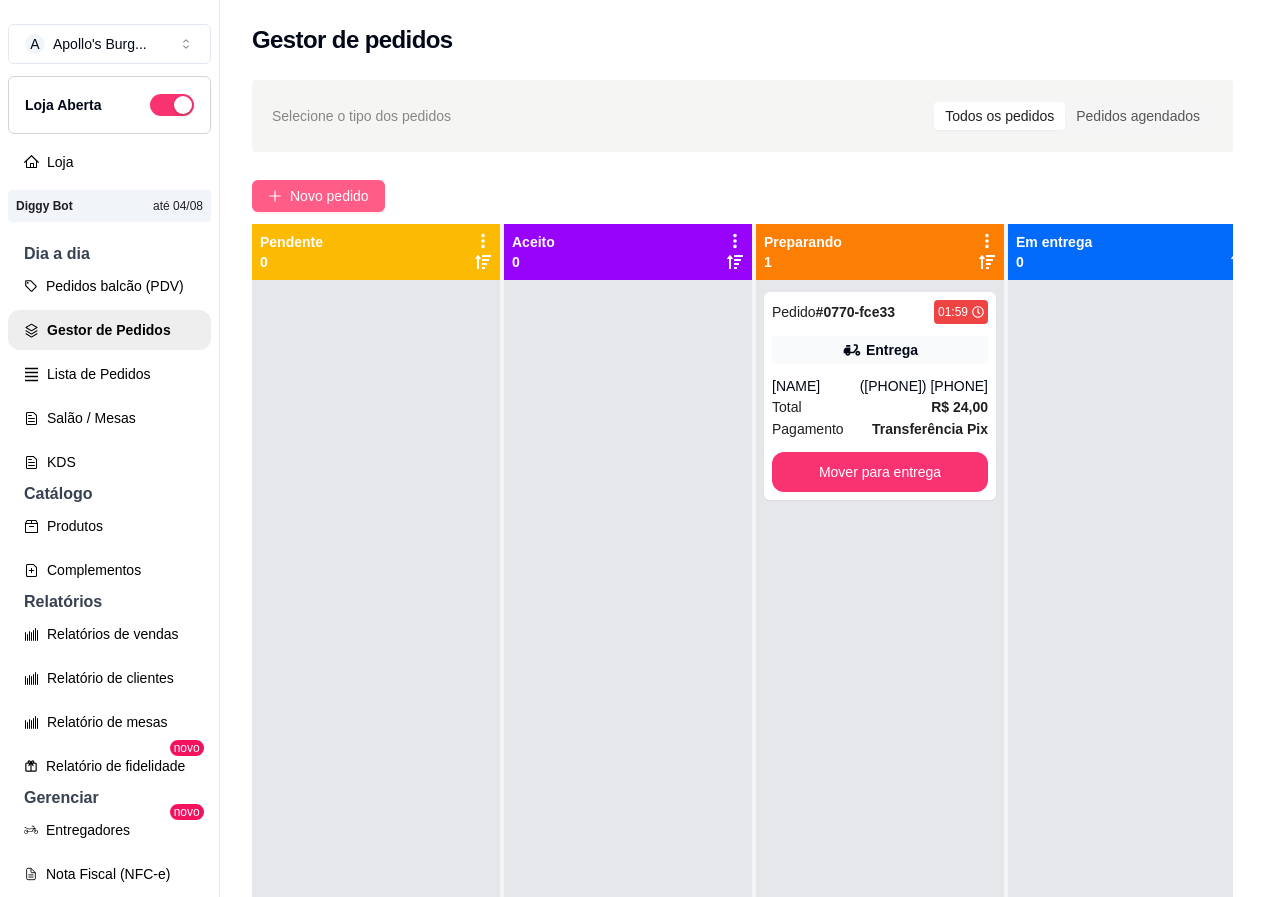 click on "Novo pedido" at bounding box center [318, 196] 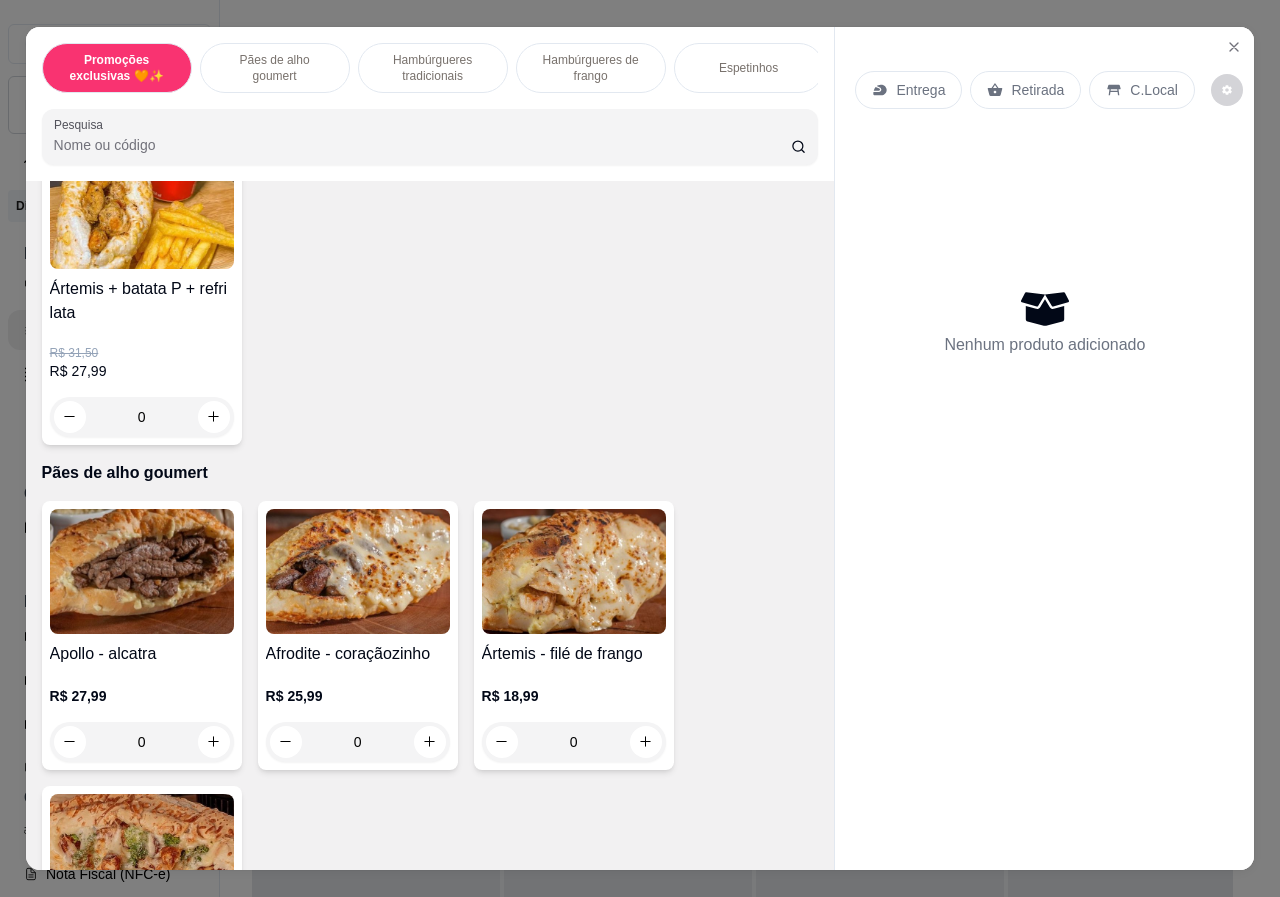 scroll, scrollTop: 0, scrollLeft: 0, axis: both 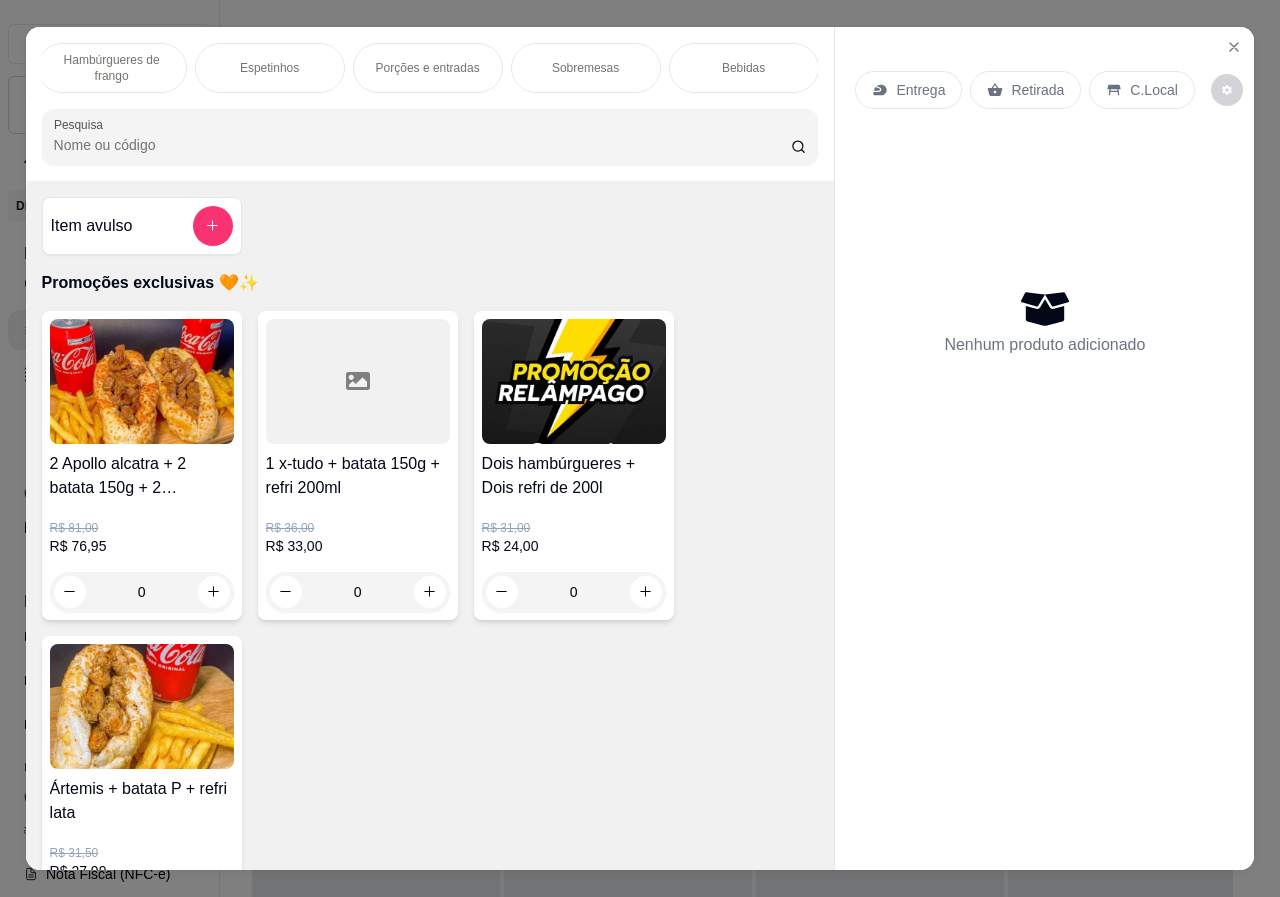 click on "Bebidas" at bounding box center (743, 68) 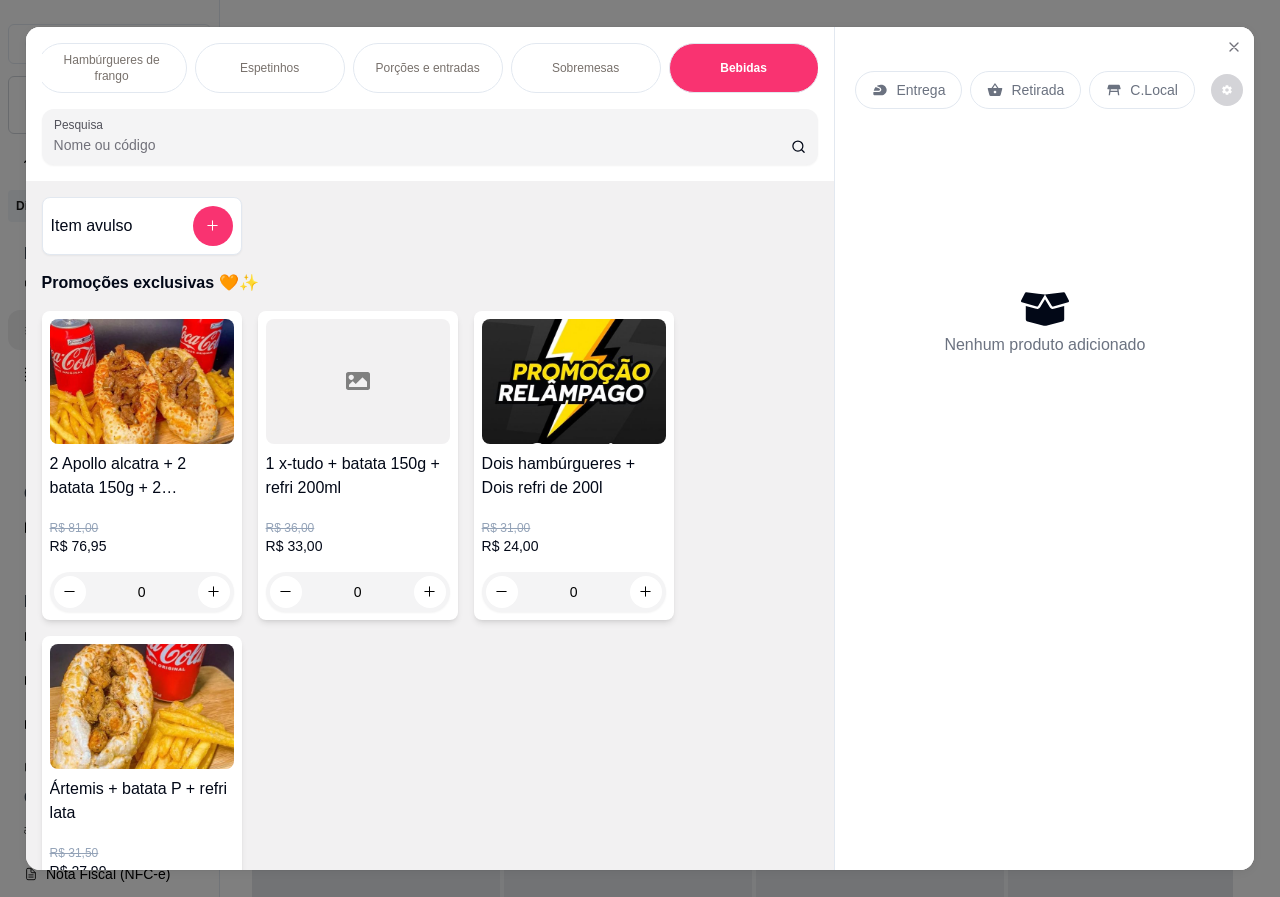 scroll, scrollTop: 4219, scrollLeft: 0, axis: vertical 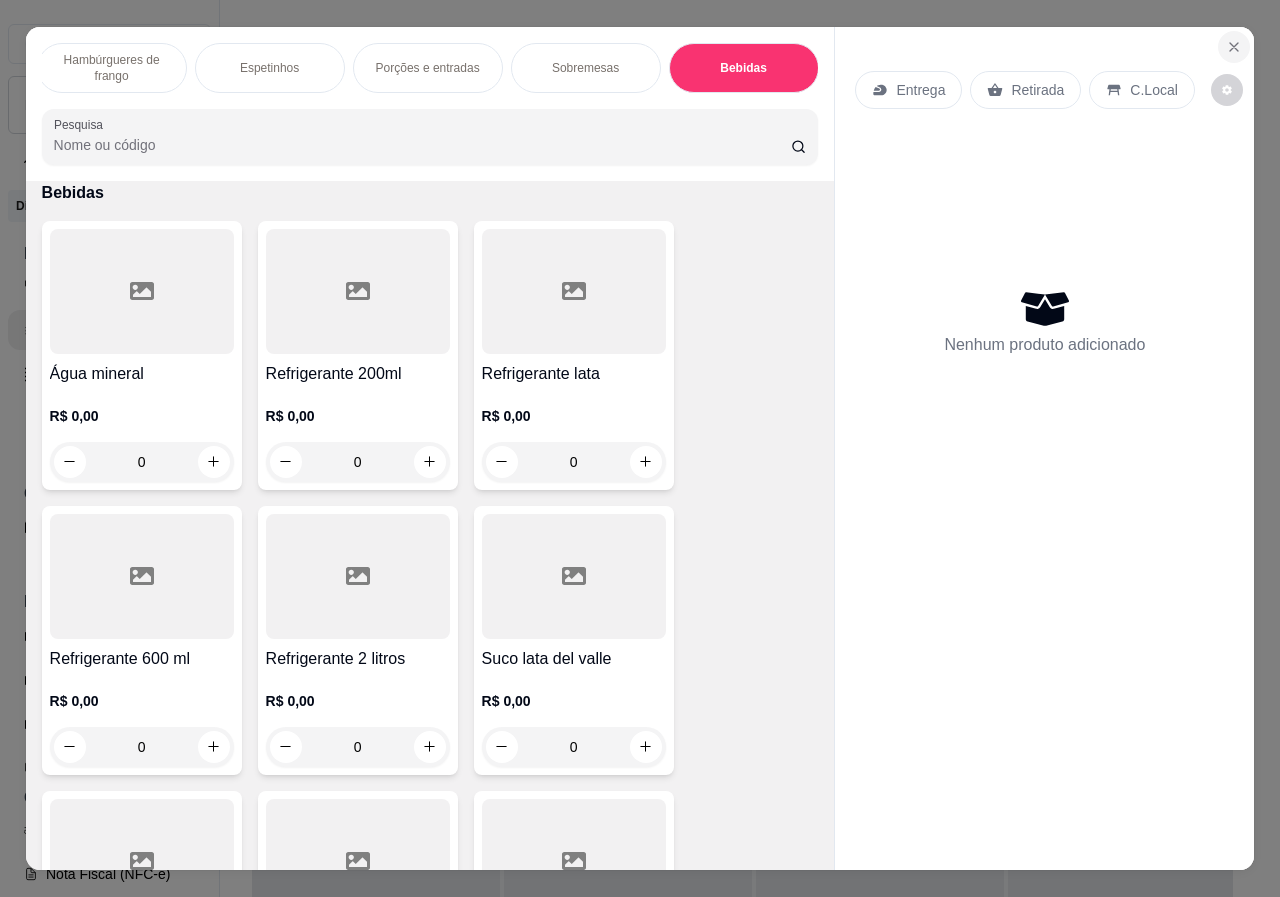click 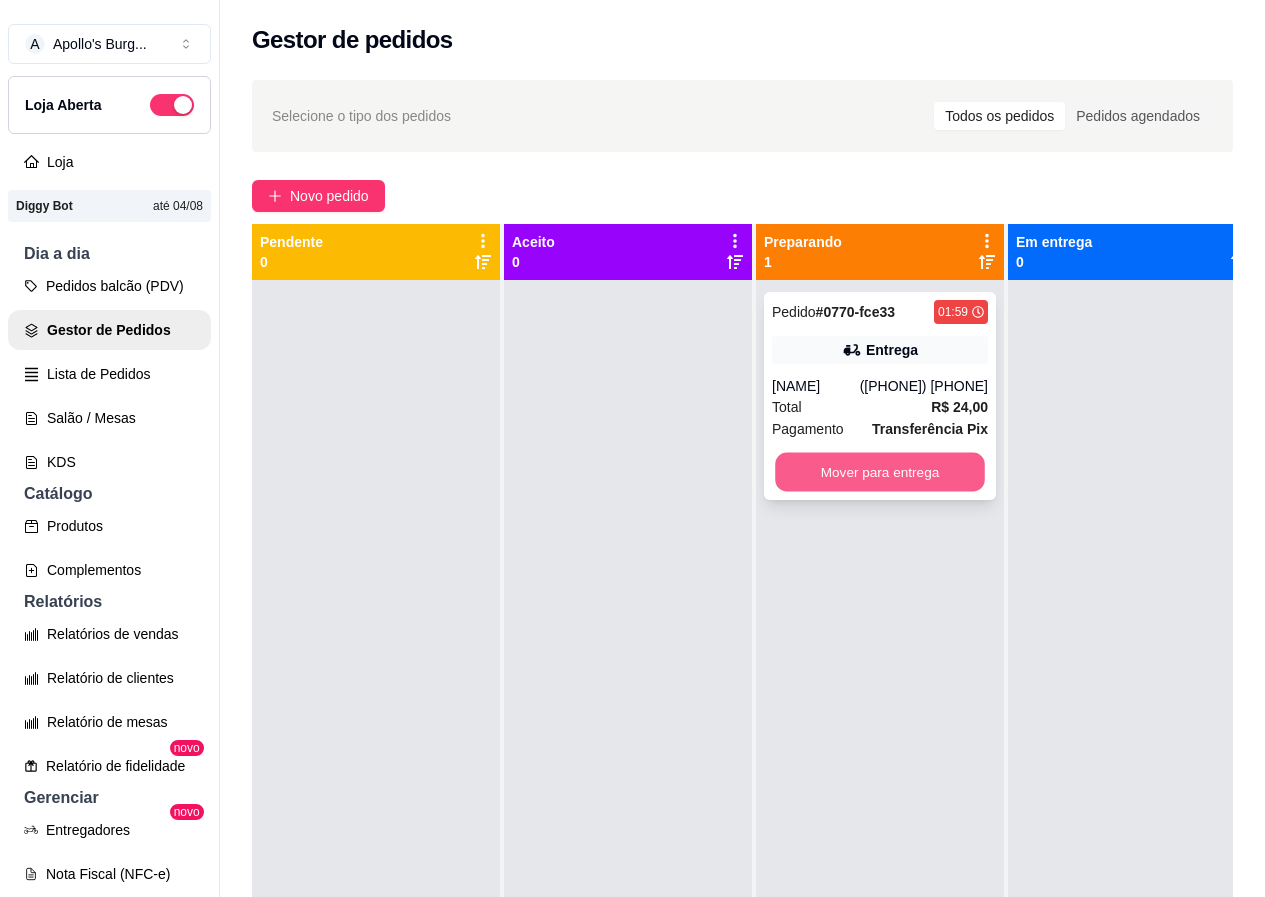 click on "Mover para entrega" at bounding box center (880, 472) 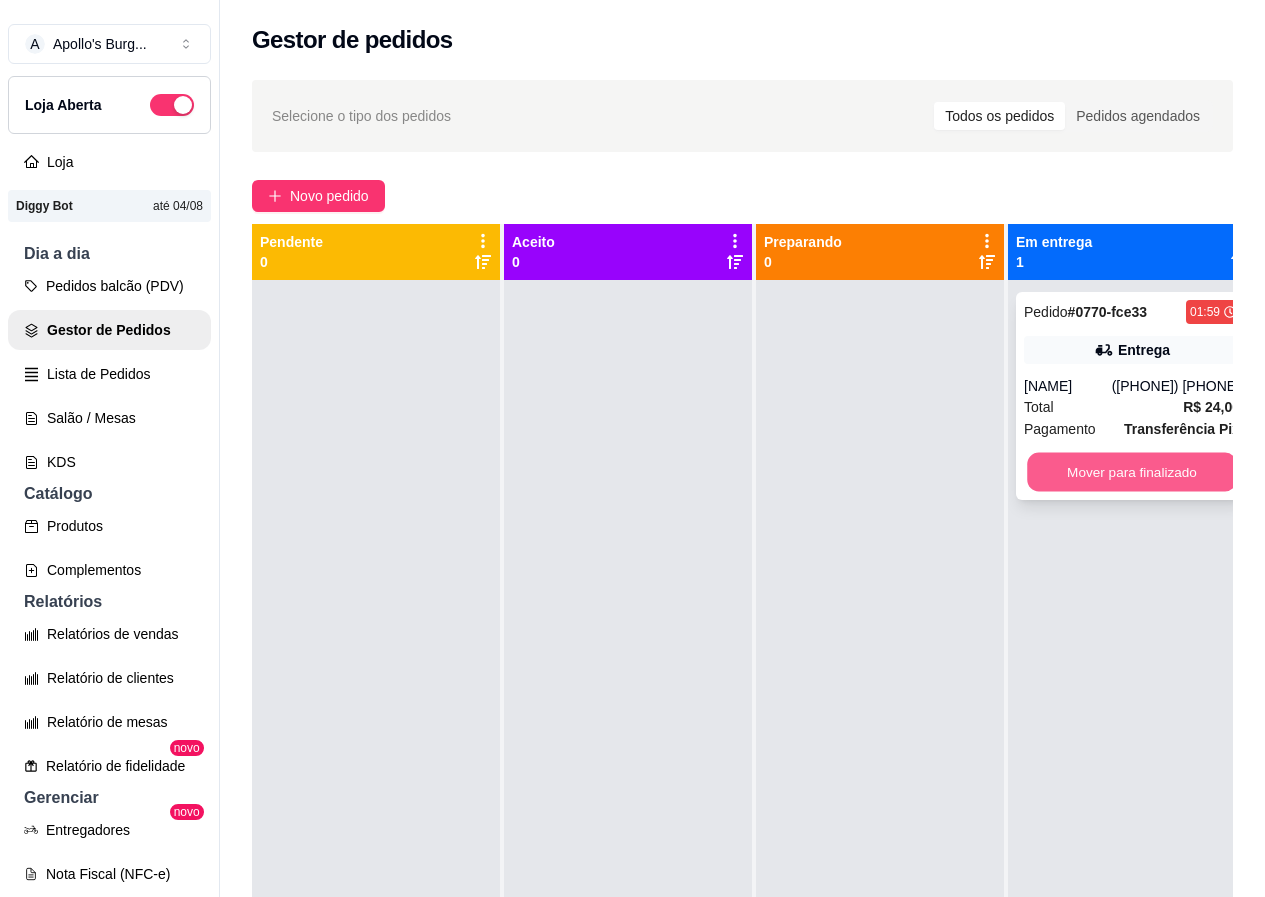 click on "Mover para finalizado" at bounding box center (1132, 472) 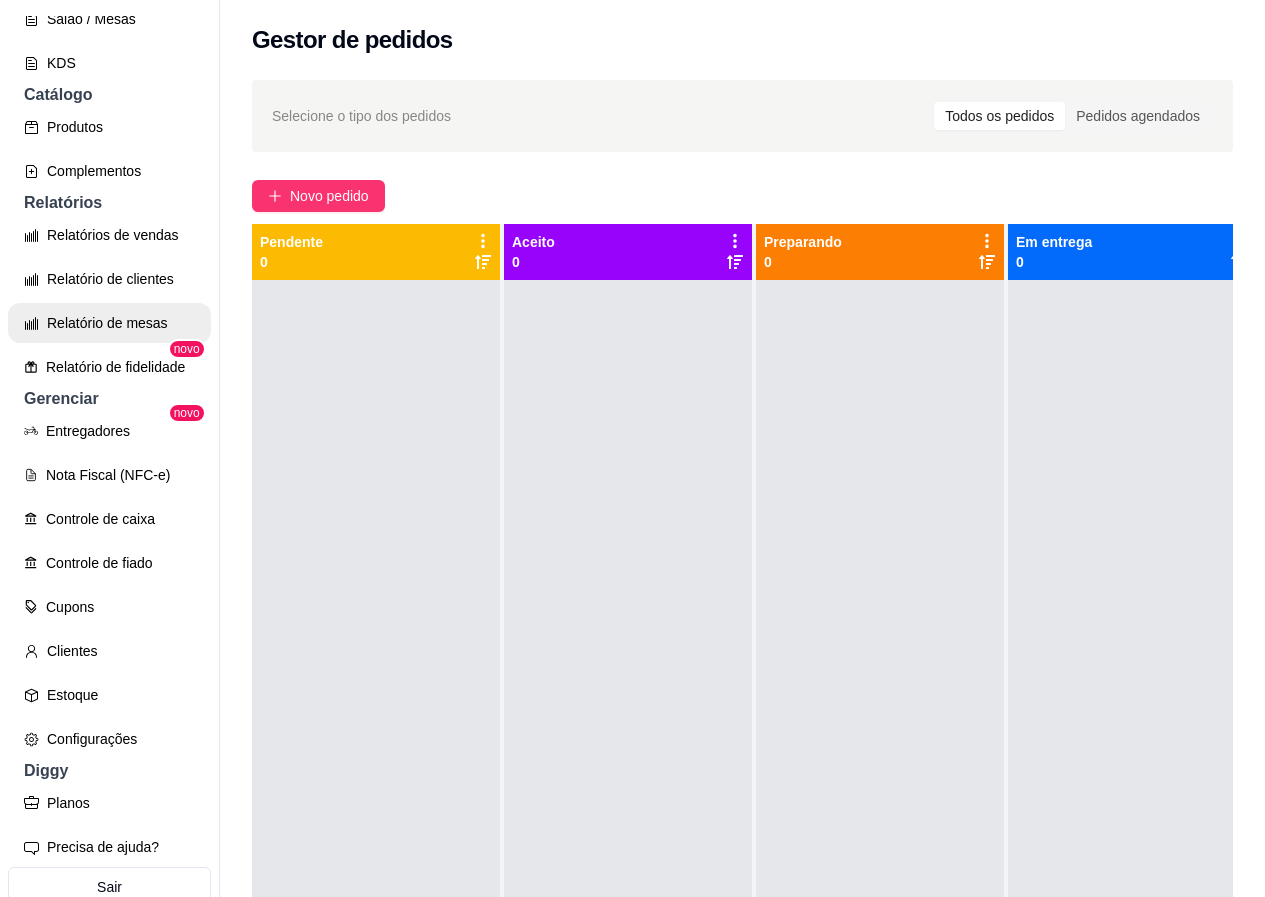 scroll, scrollTop: 400, scrollLeft: 0, axis: vertical 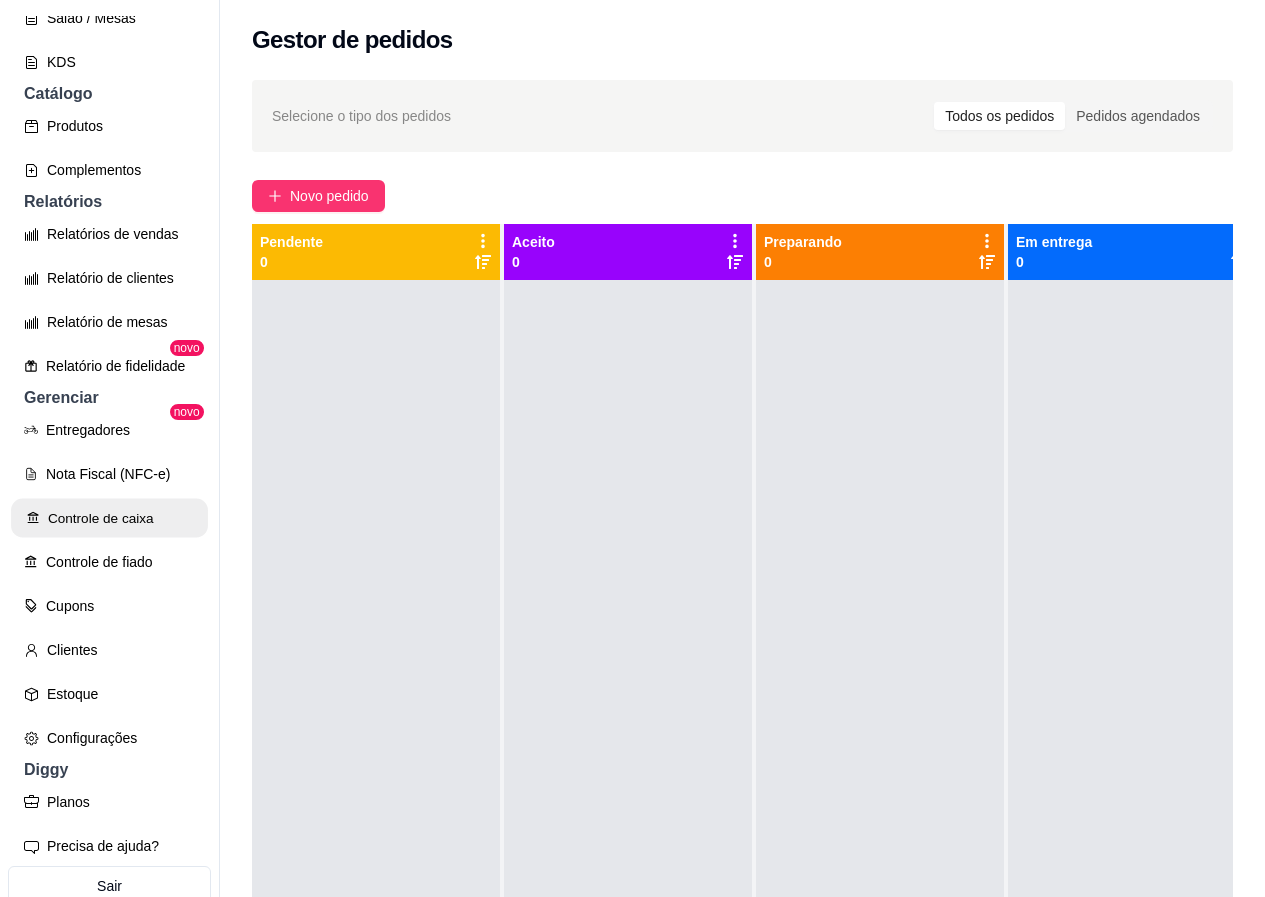 click on "Controle de caixa" at bounding box center [109, 518] 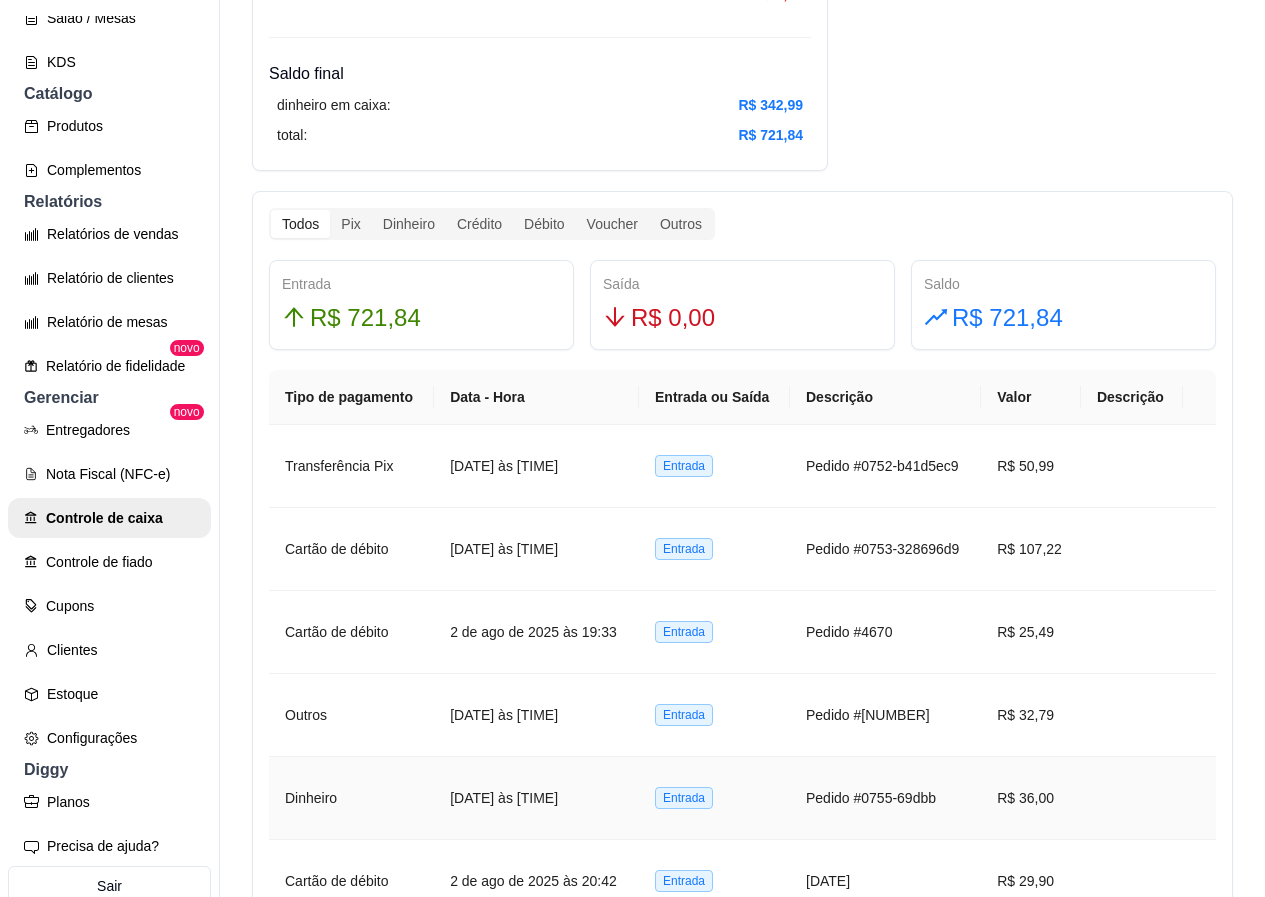 scroll, scrollTop: 1400, scrollLeft: 0, axis: vertical 